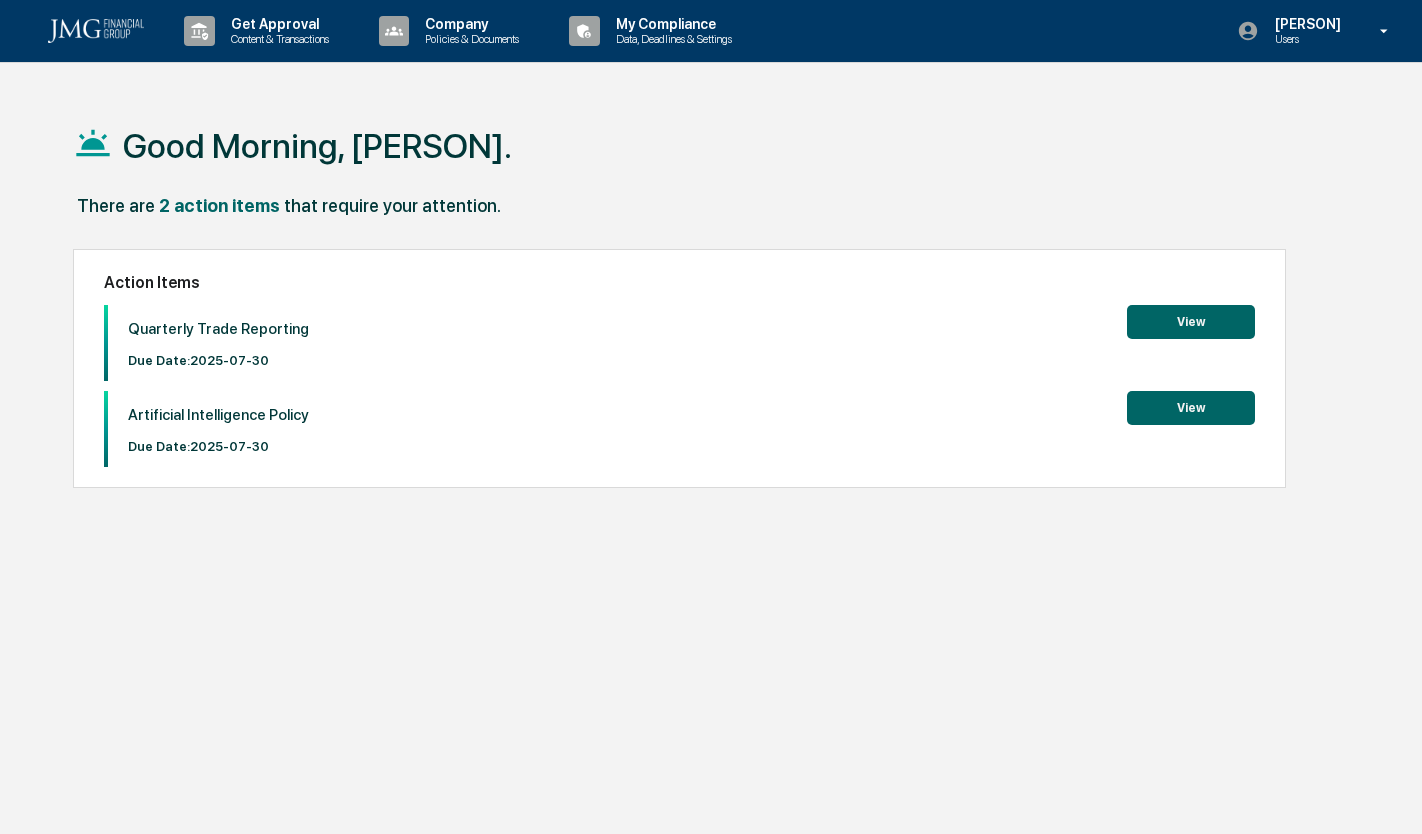 scroll, scrollTop: 0, scrollLeft: 0, axis: both 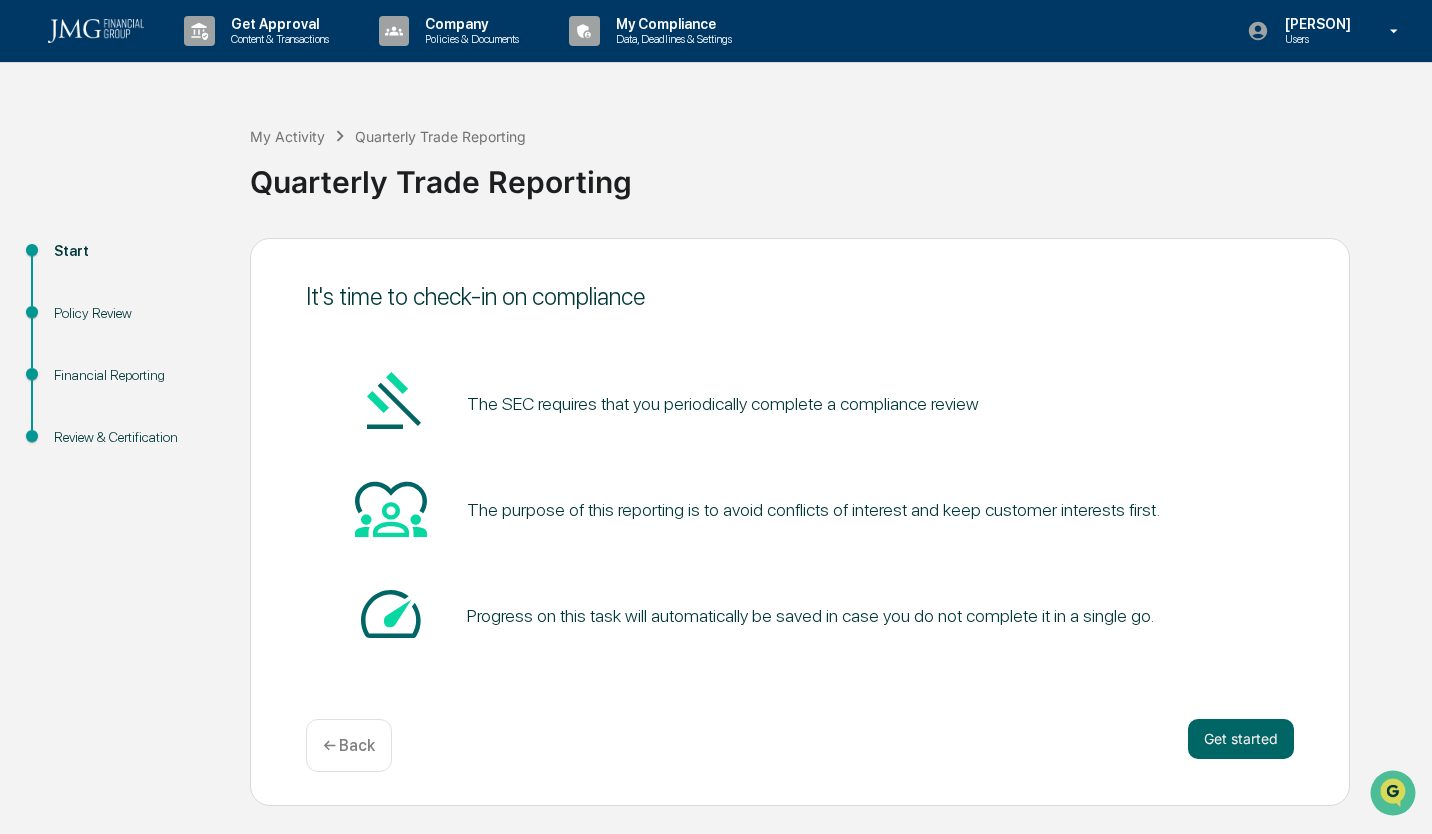 click on "Get started" at bounding box center [1241, 739] 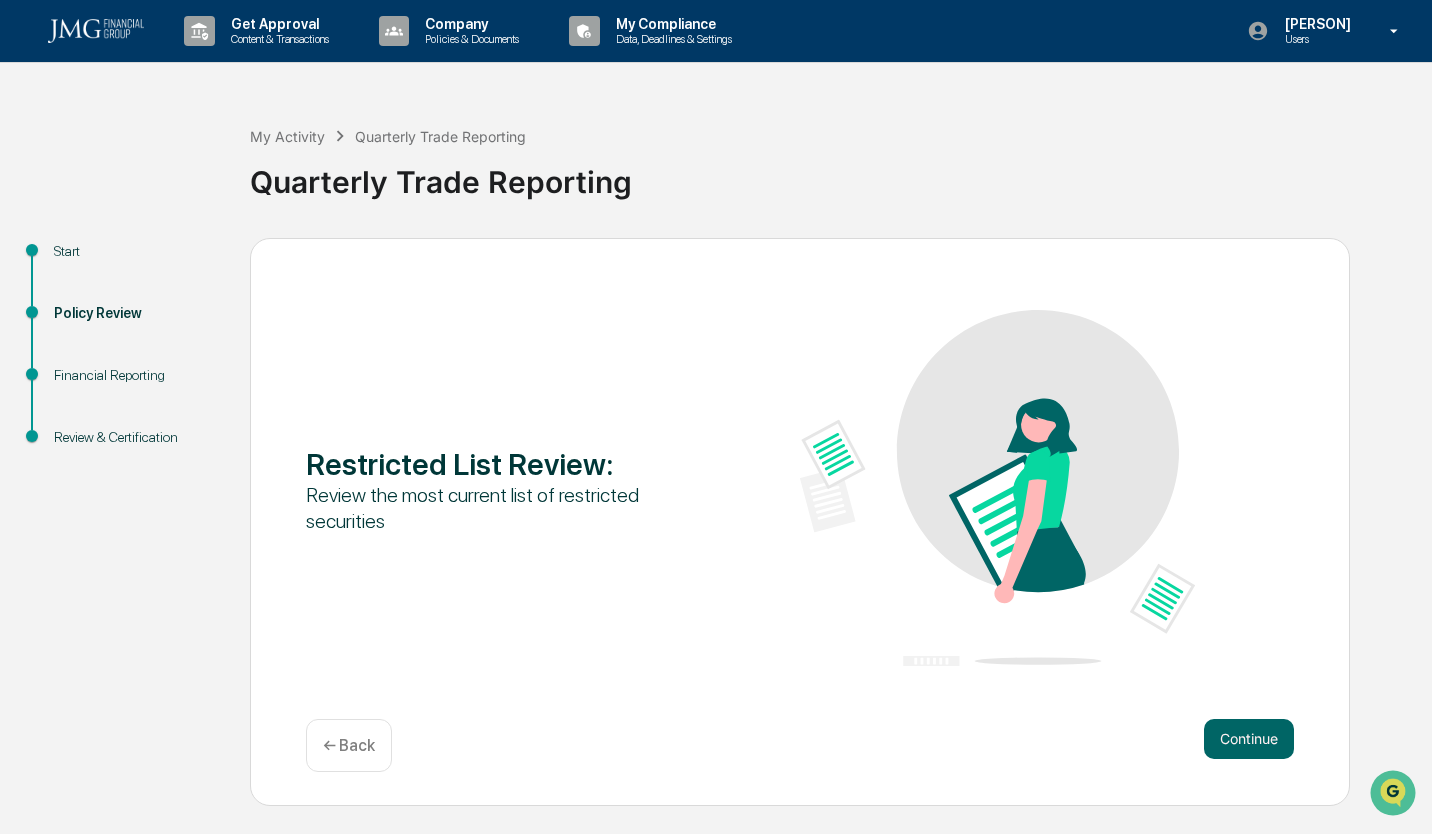 click on "Continue" at bounding box center (1249, 739) 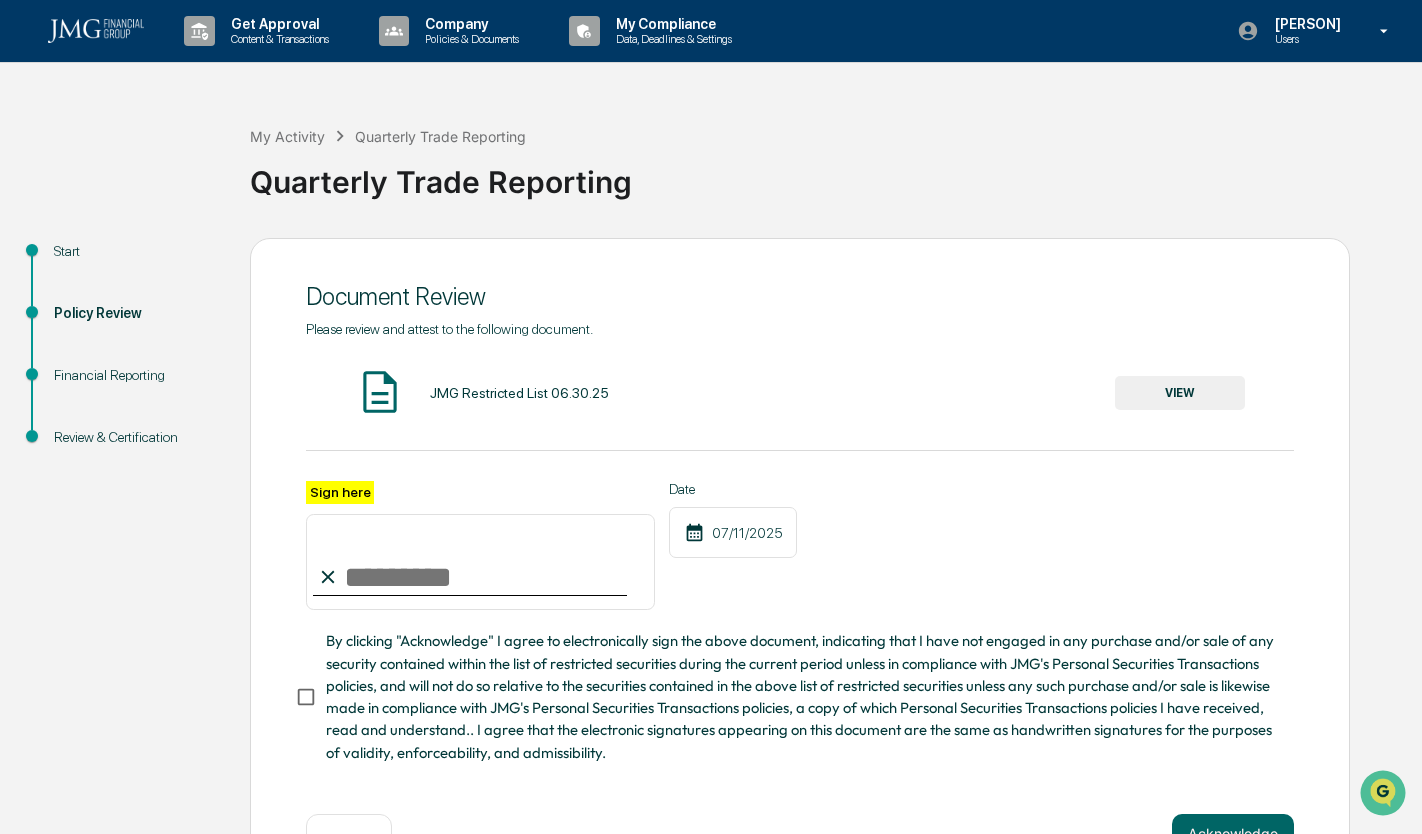 click on "Sign here" at bounding box center (480, 562) 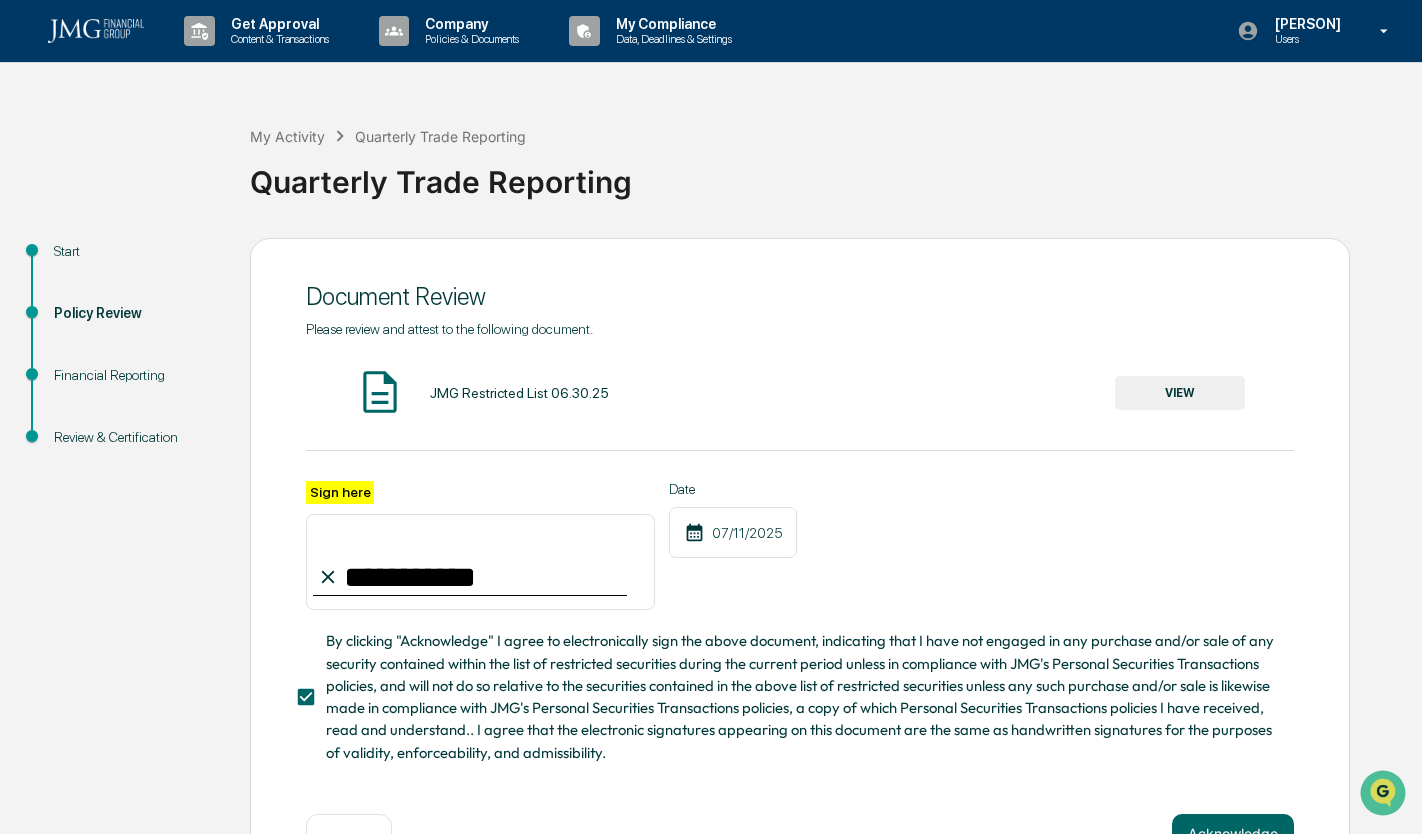 click on "Acknowledge" at bounding box center (1233, 834) 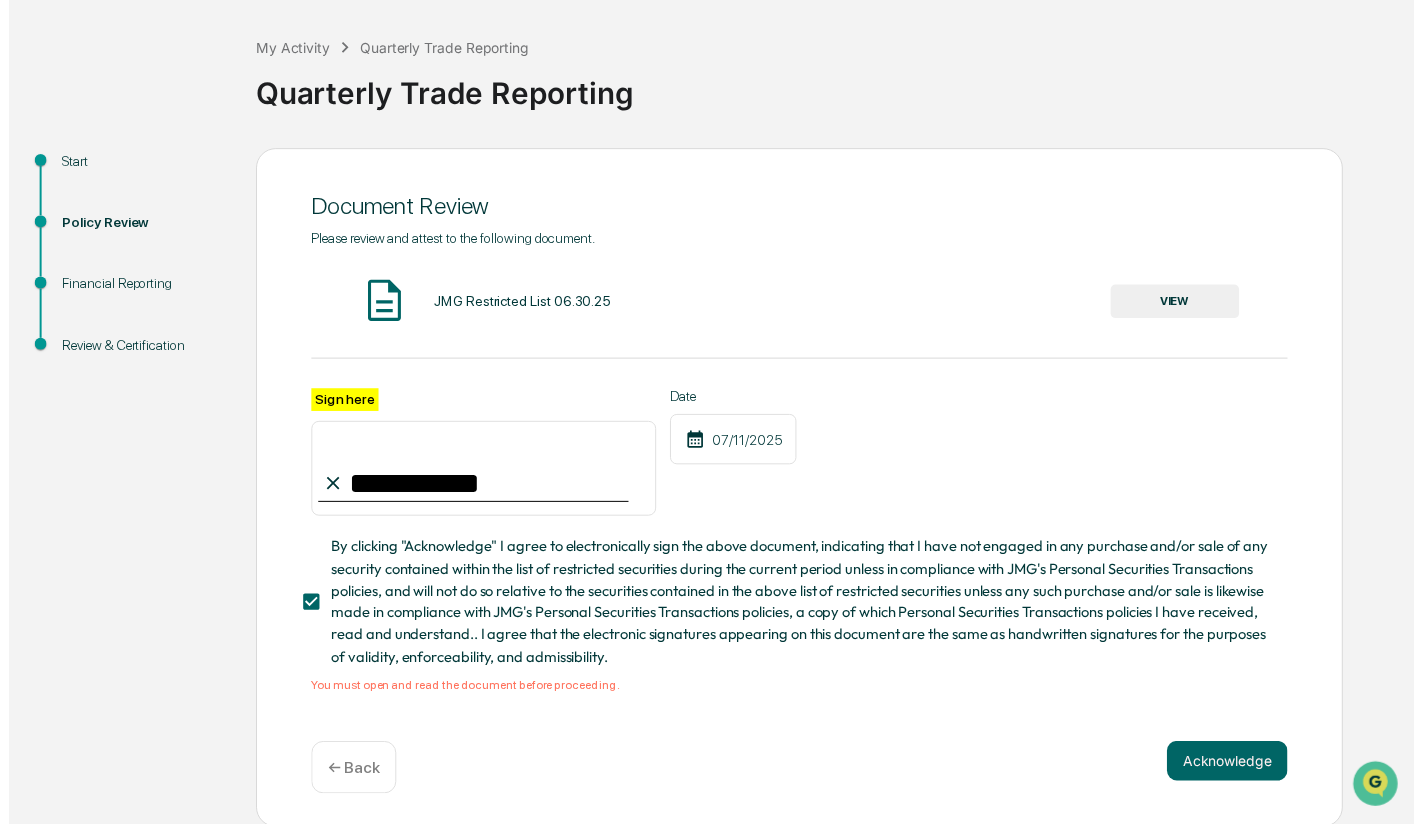 scroll, scrollTop: 100, scrollLeft: 0, axis: vertical 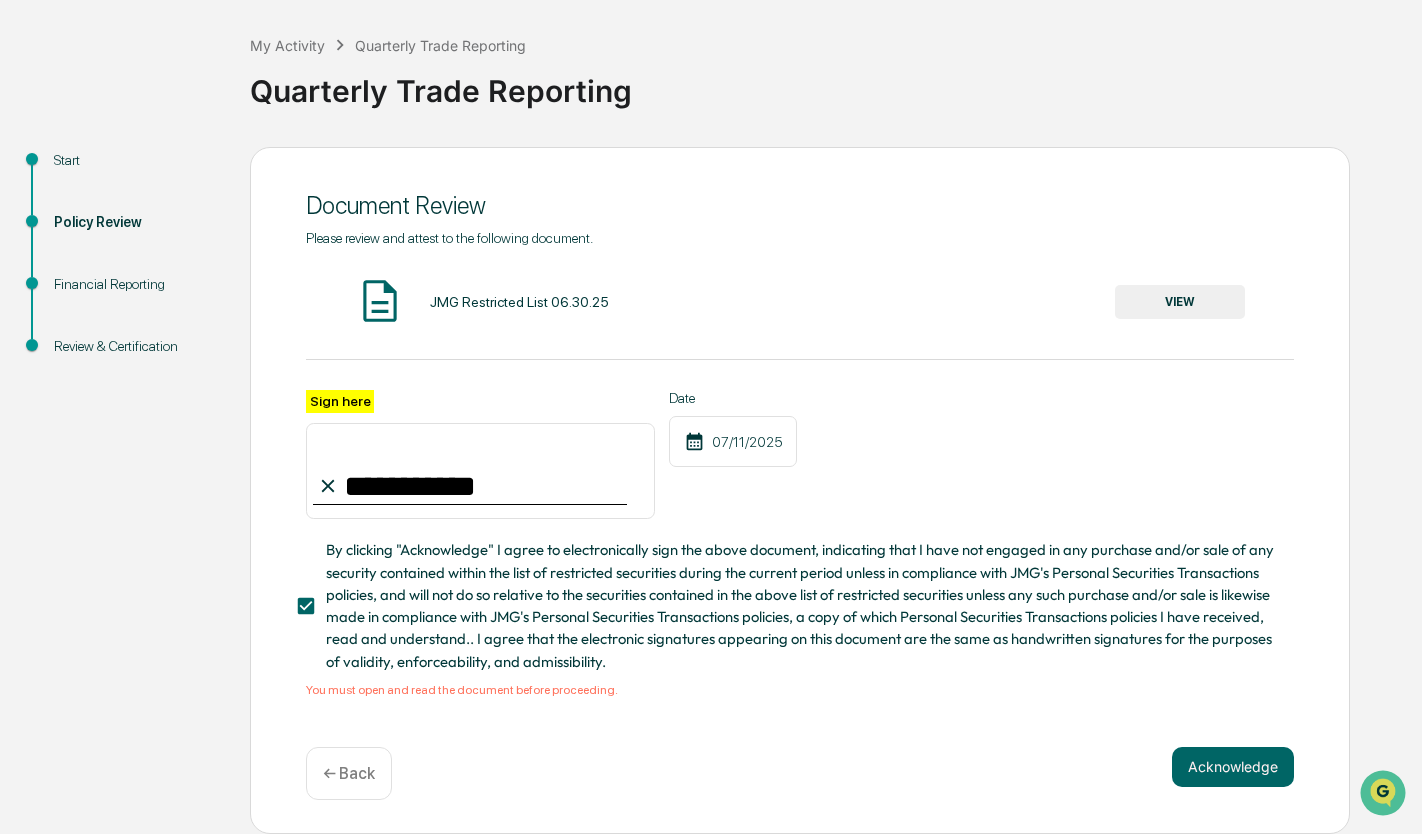 click on "VIEW" at bounding box center [1180, 302] 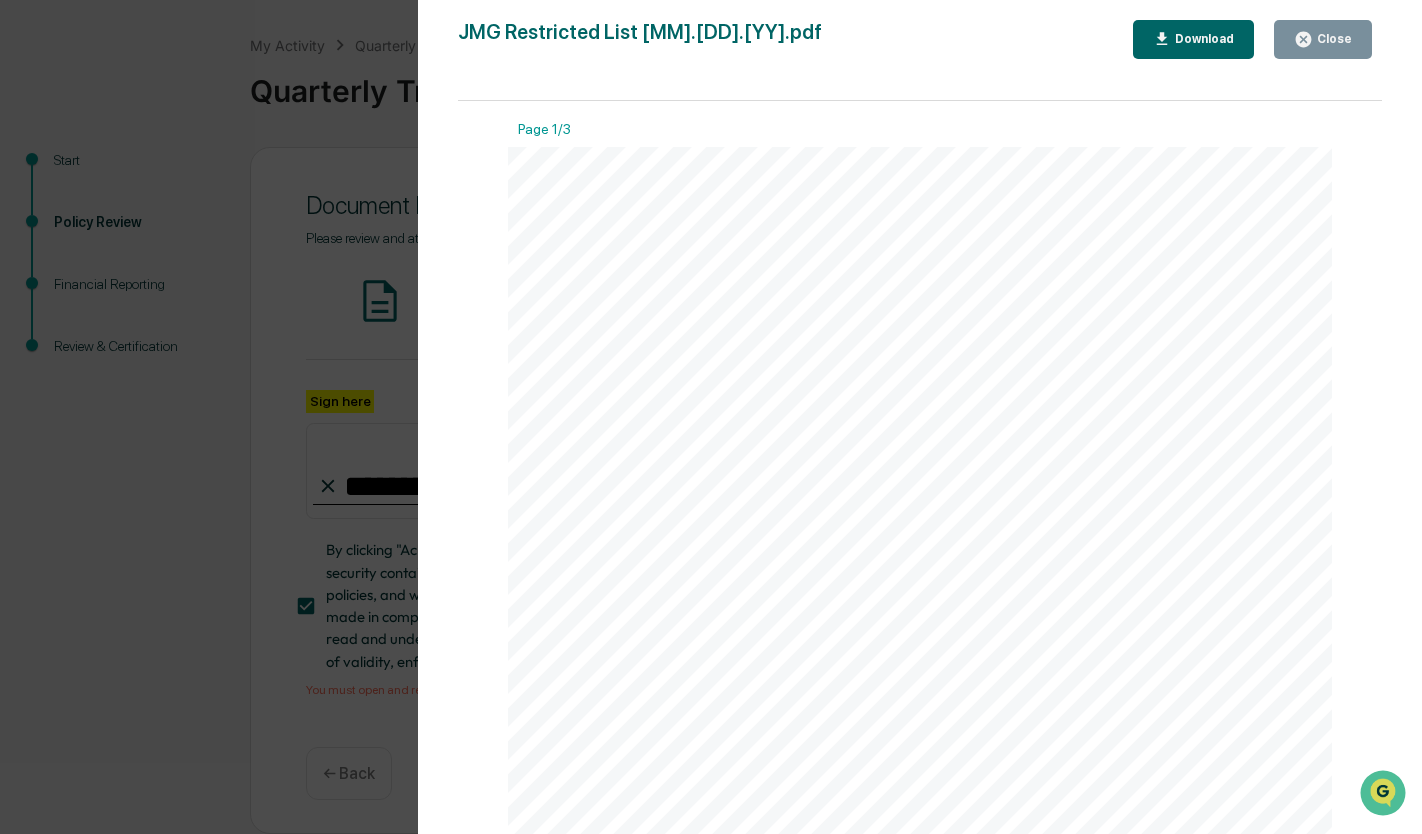 click on "Close" at bounding box center (1332, 39) 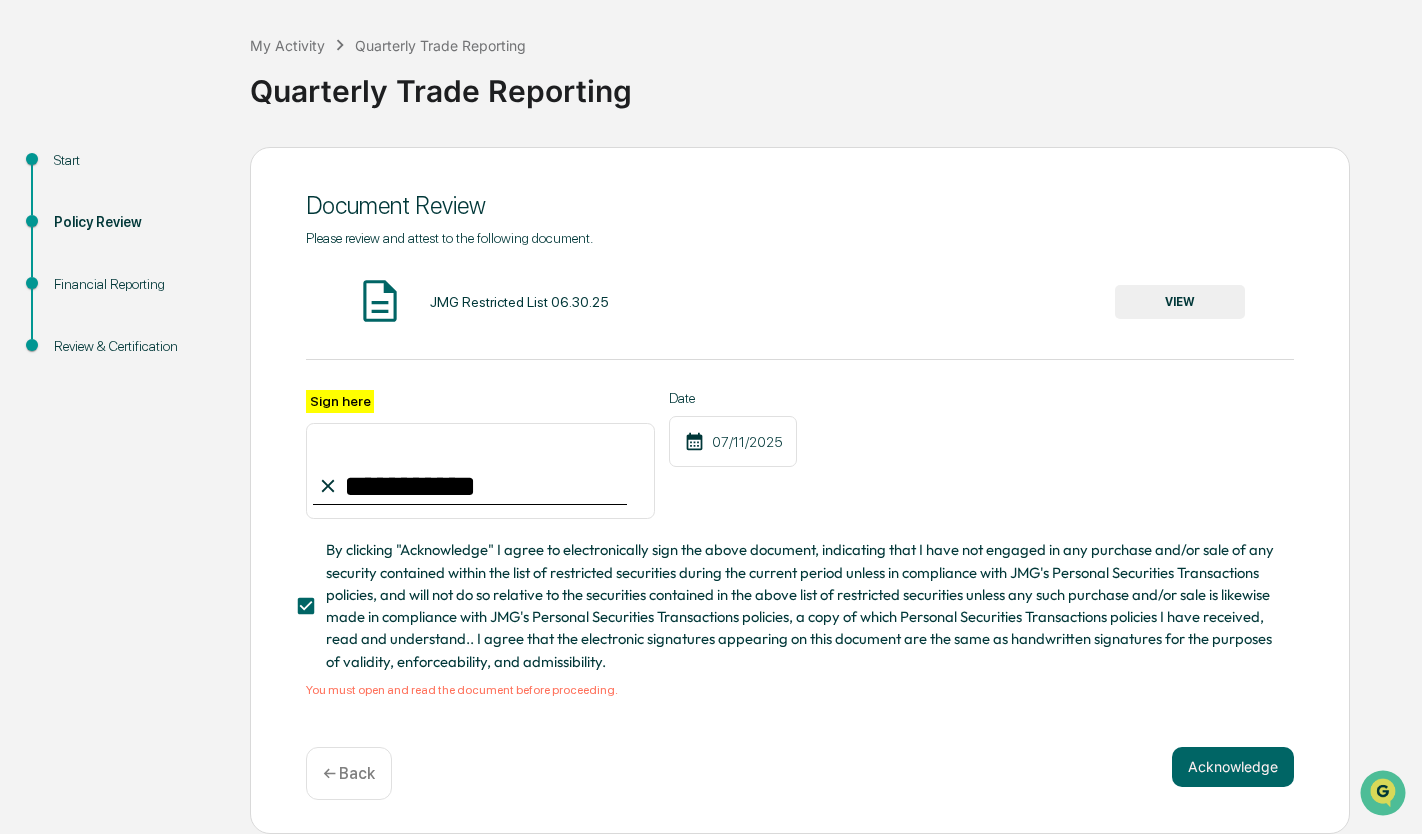 click on "Acknowledge" at bounding box center (1233, 767) 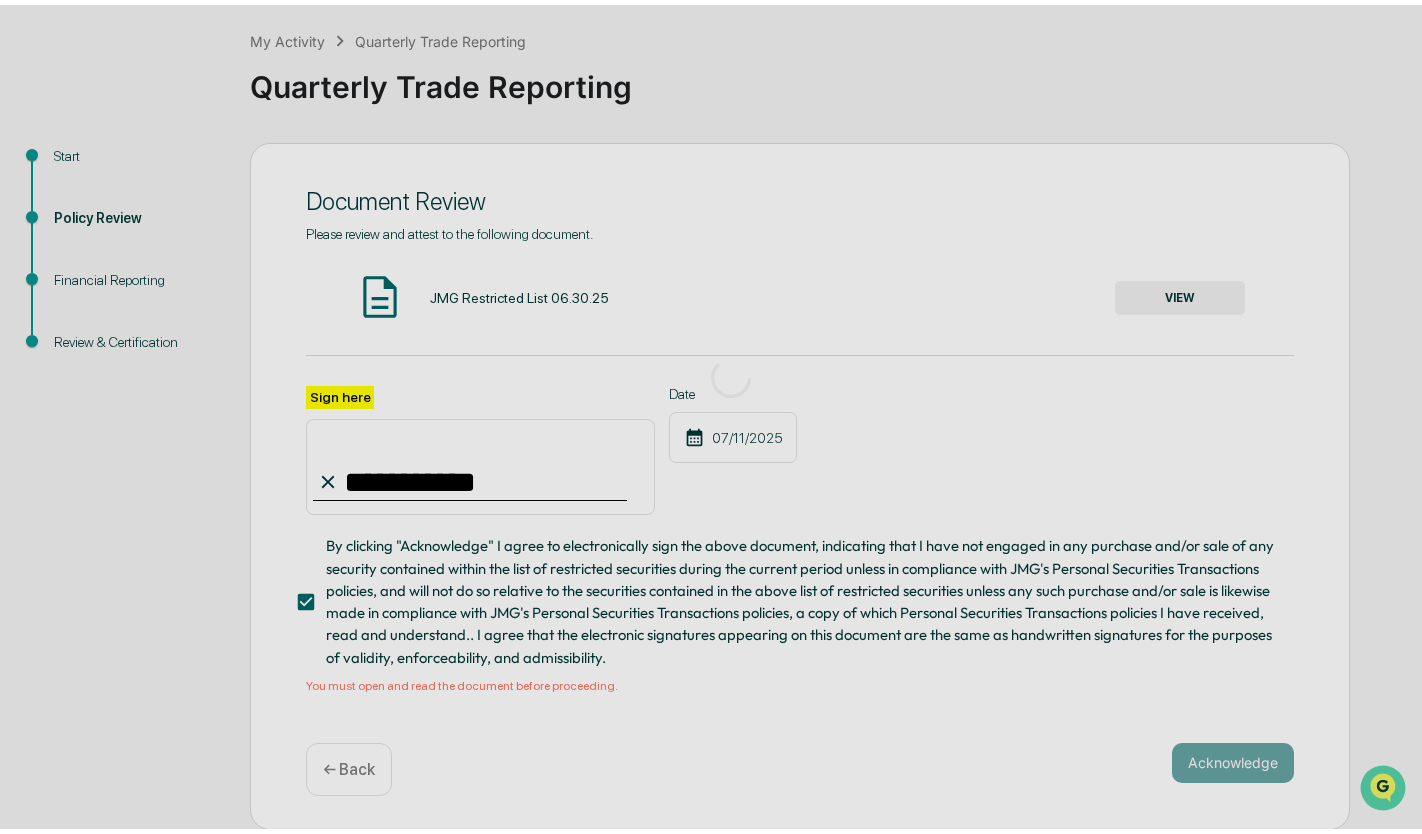 scroll, scrollTop: 0, scrollLeft: 0, axis: both 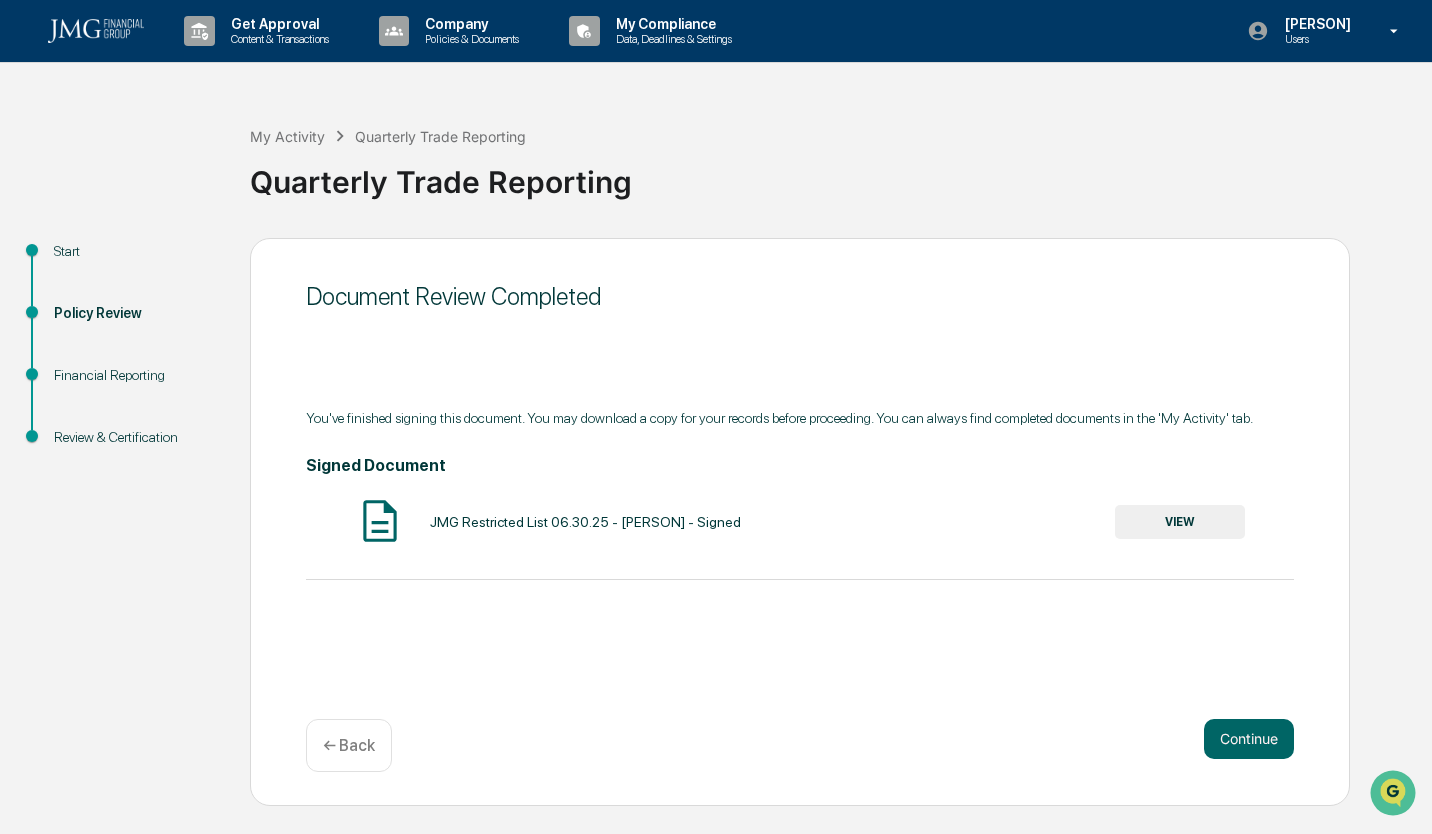 click on "Continue" at bounding box center (1249, 739) 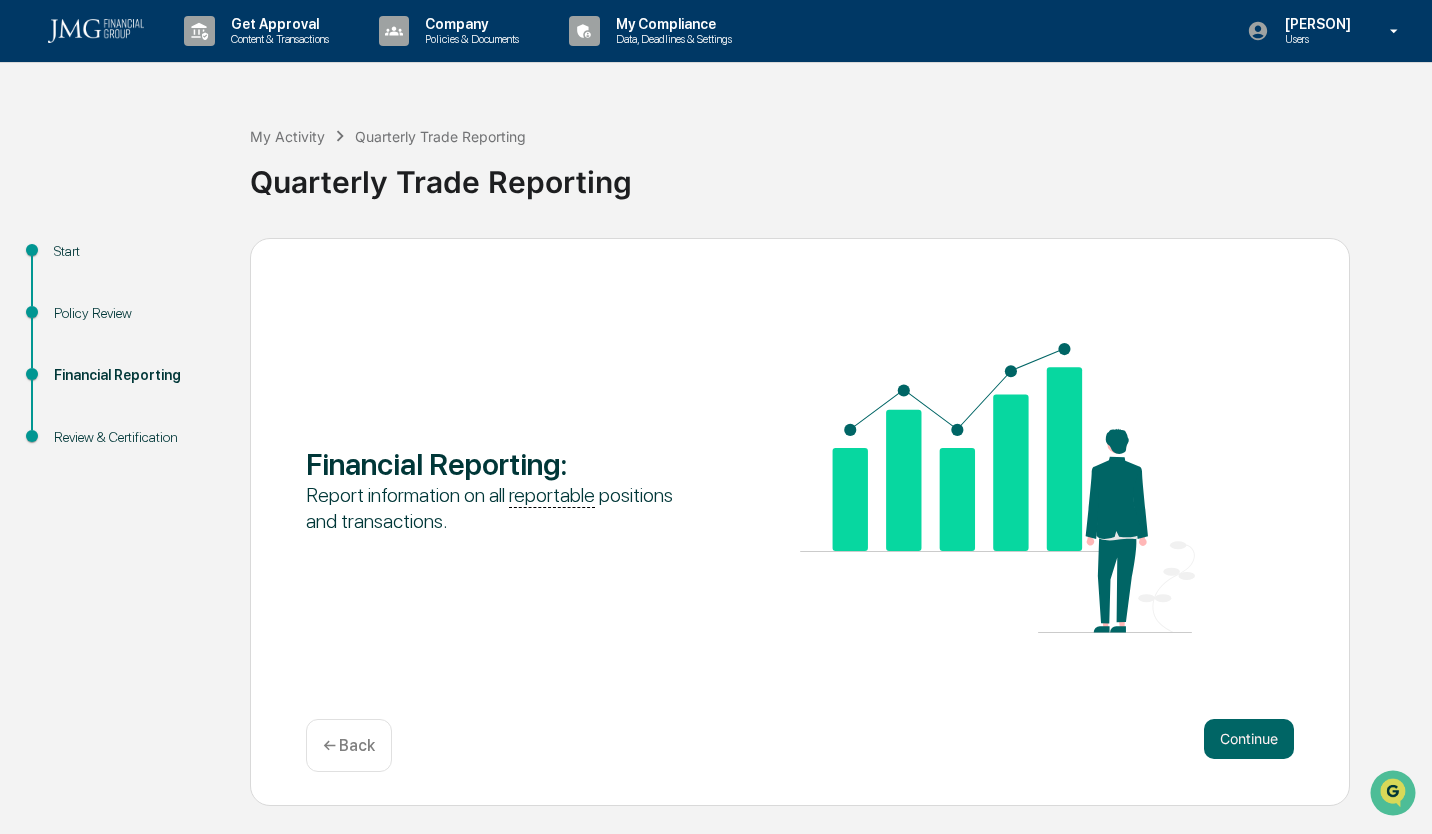 click on "Continue" at bounding box center (1249, 739) 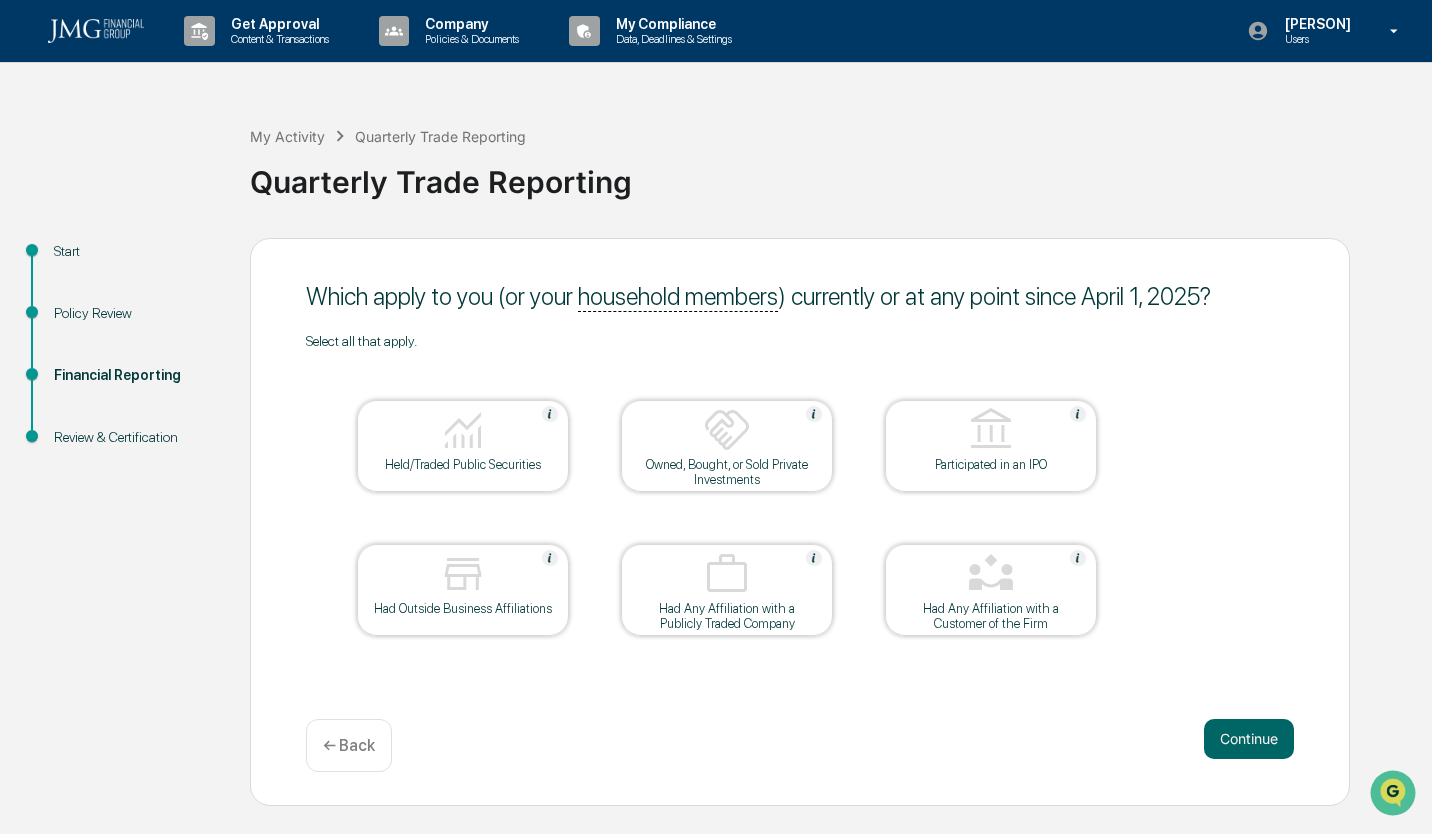 click at bounding box center (463, 430) 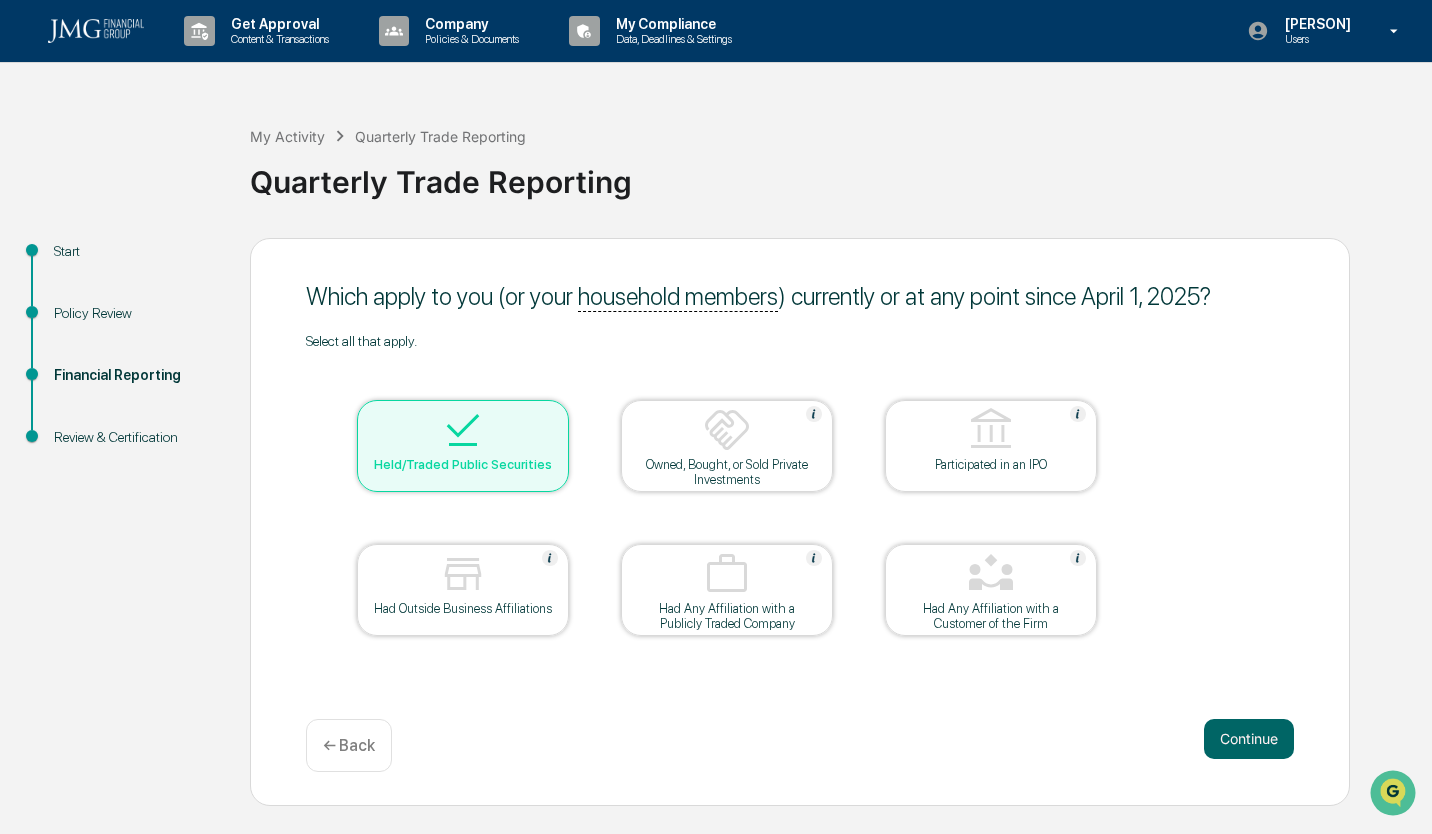 click on "Continue" at bounding box center (1249, 739) 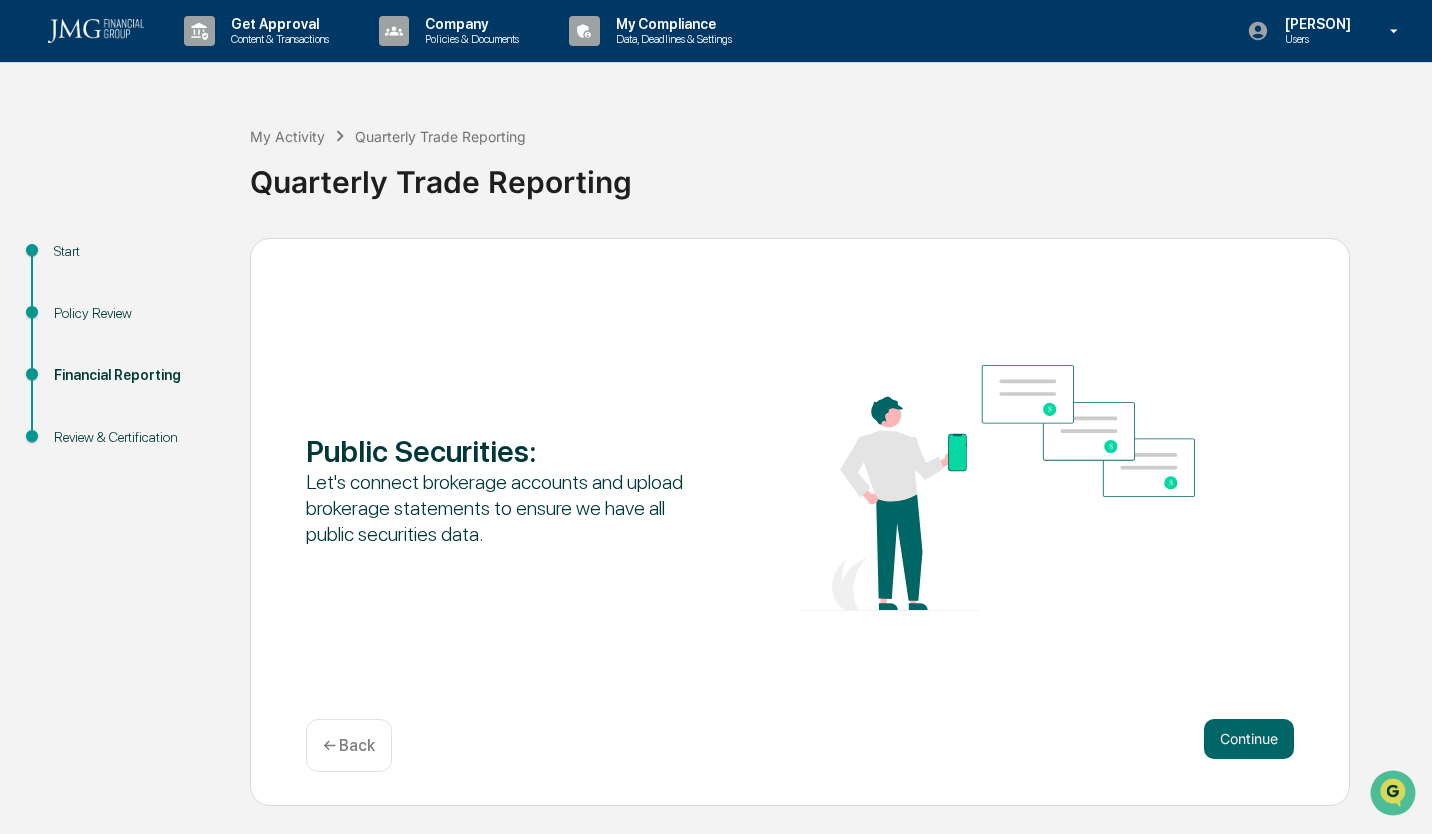 click on "Continue" at bounding box center [1249, 739] 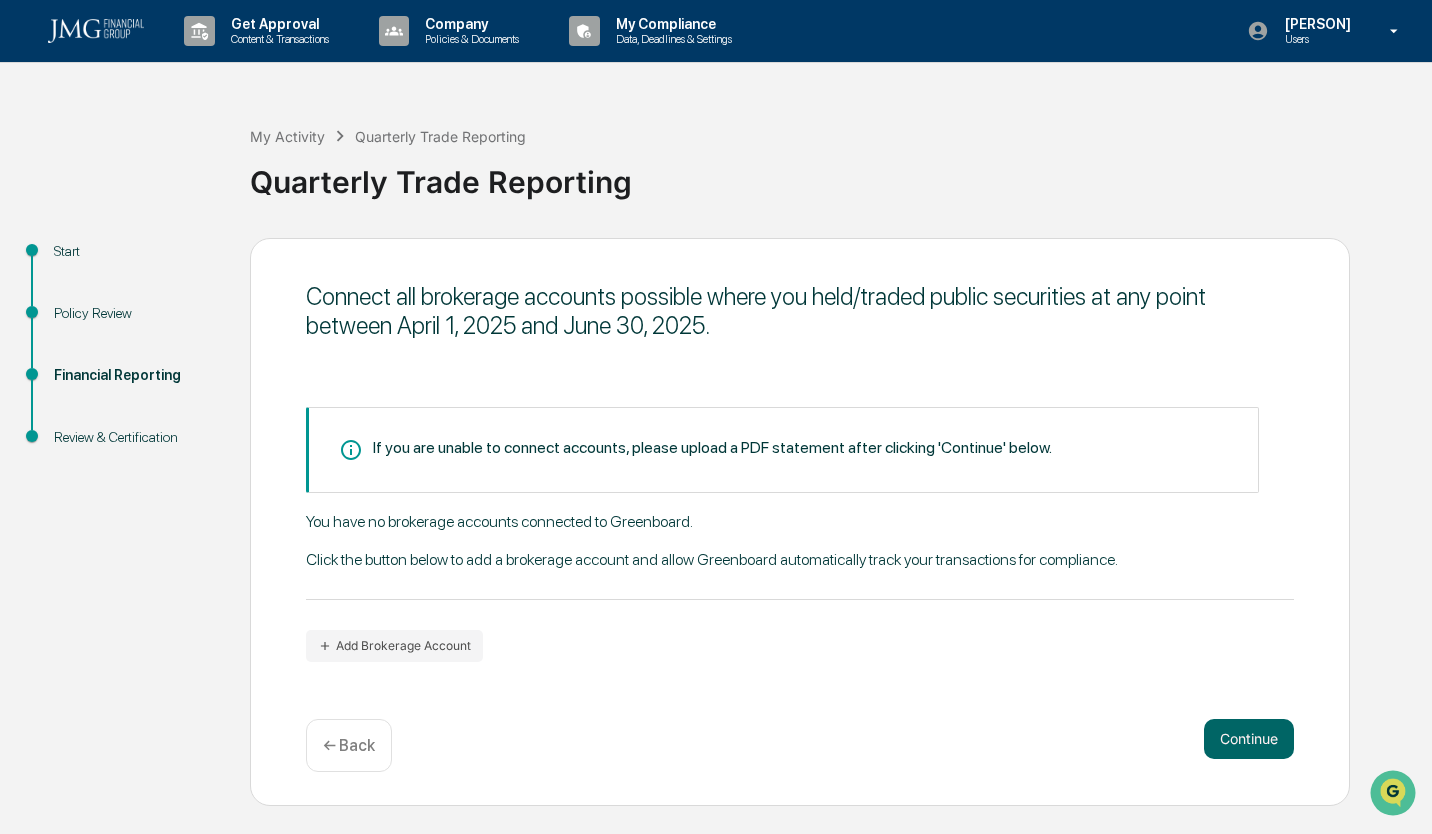 click on "If you are unable to connect accounts, please upload a PDF statement after clicking 'Continue' below." at bounding box center [712, 447] 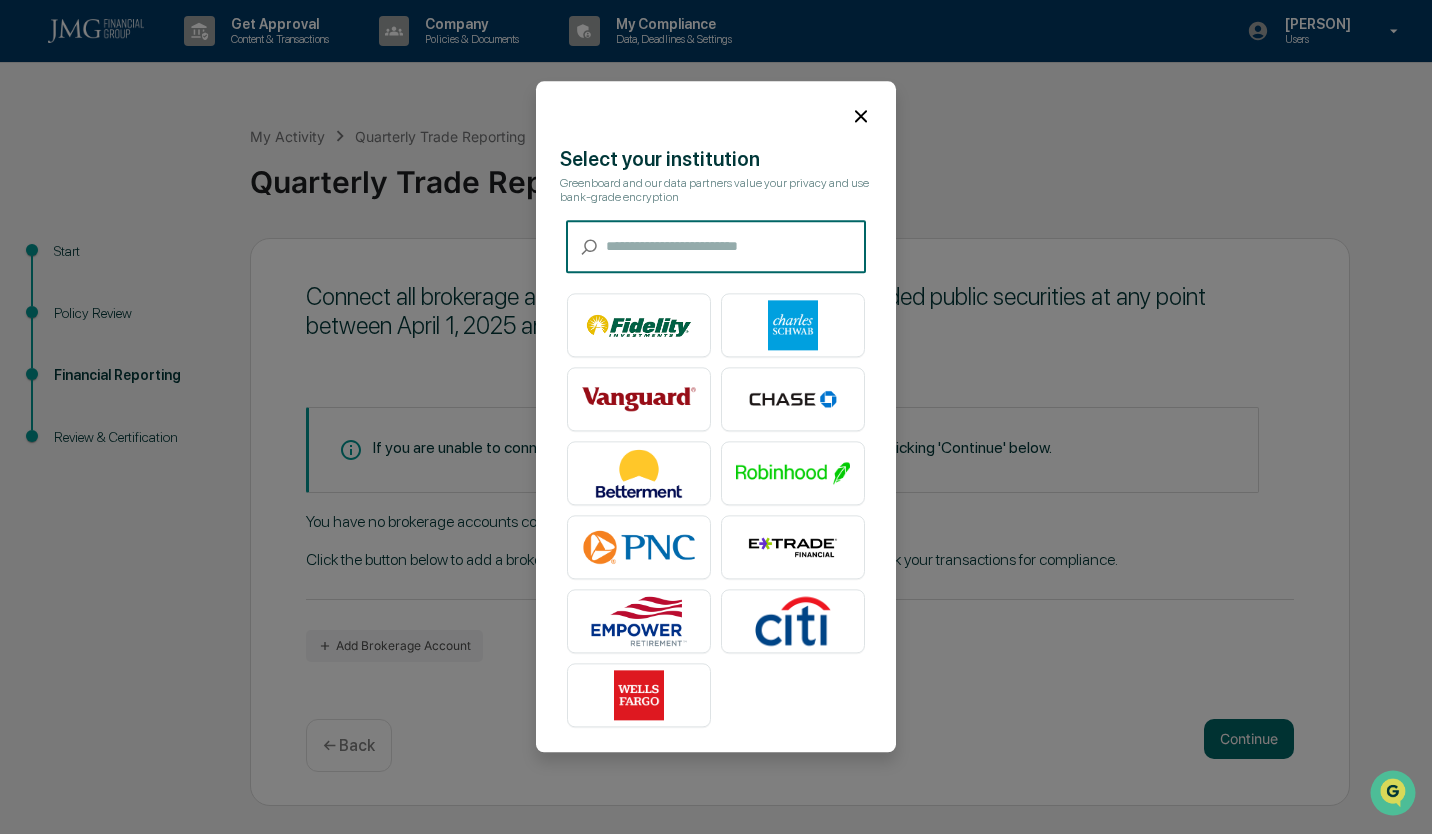click at bounding box center [793, 326] 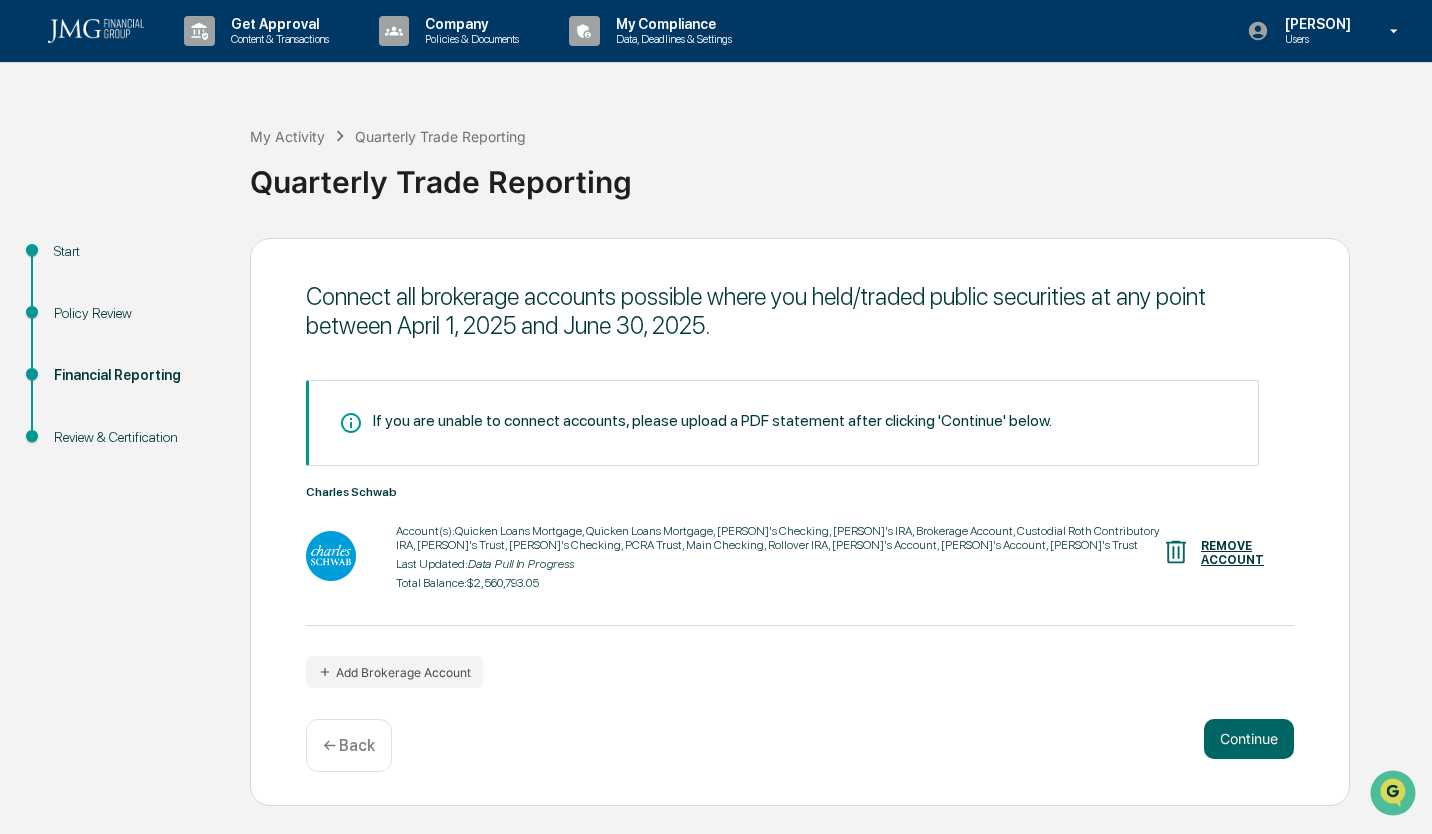 click on "Continue" at bounding box center [1249, 739] 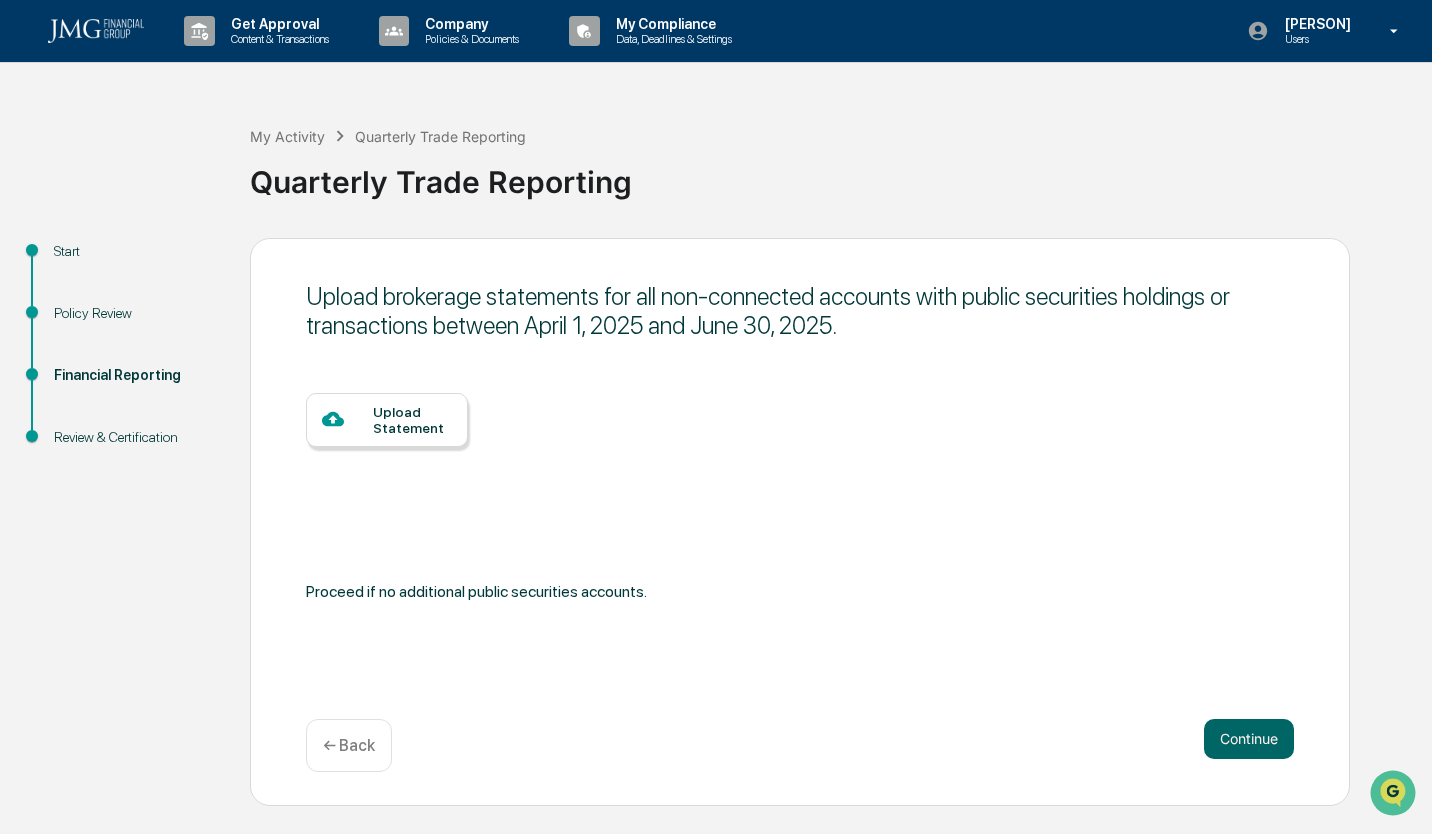 click on "Continue" at bounding box center [1249, 739] 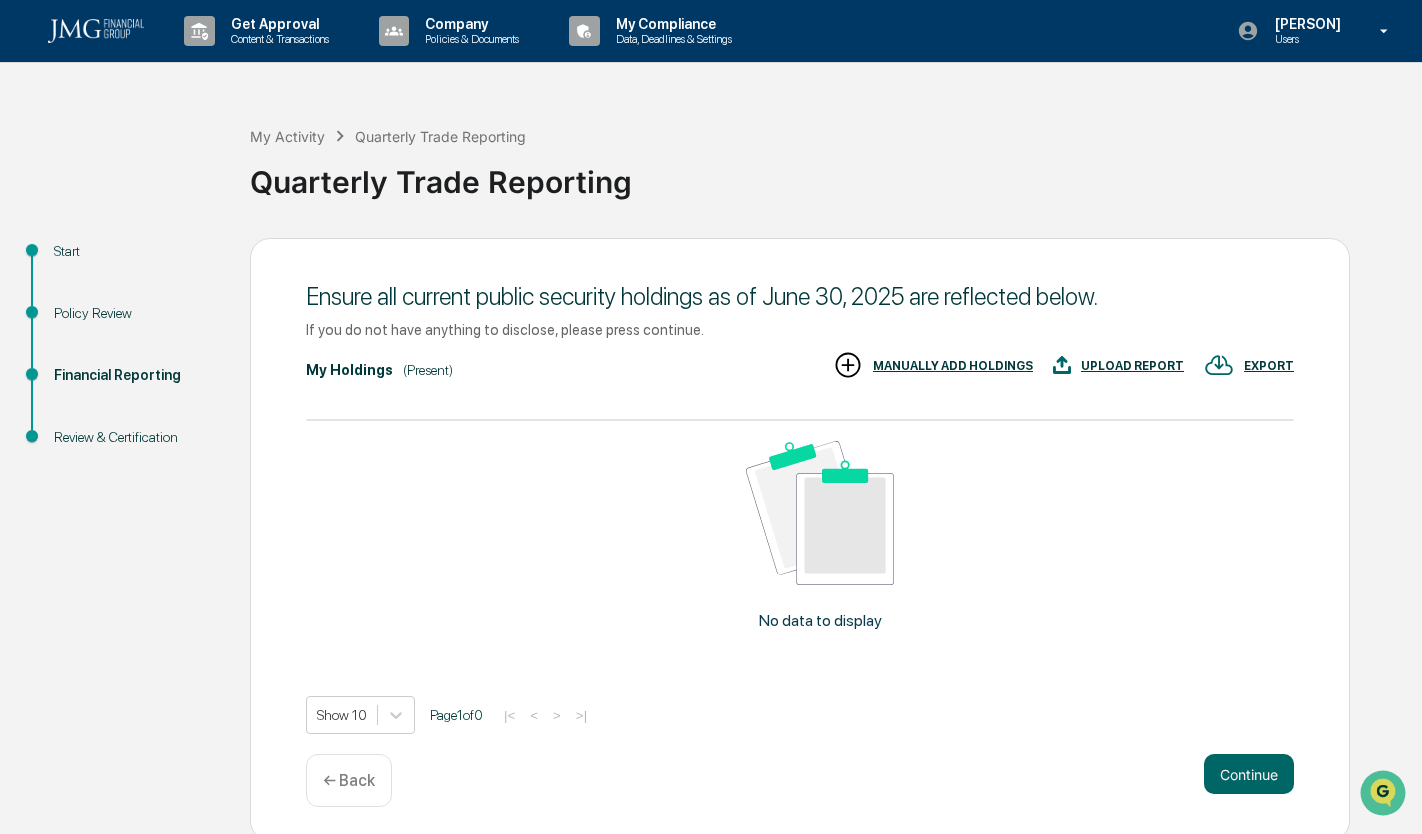 click on "Continue" at bounding box center (1249, 774) 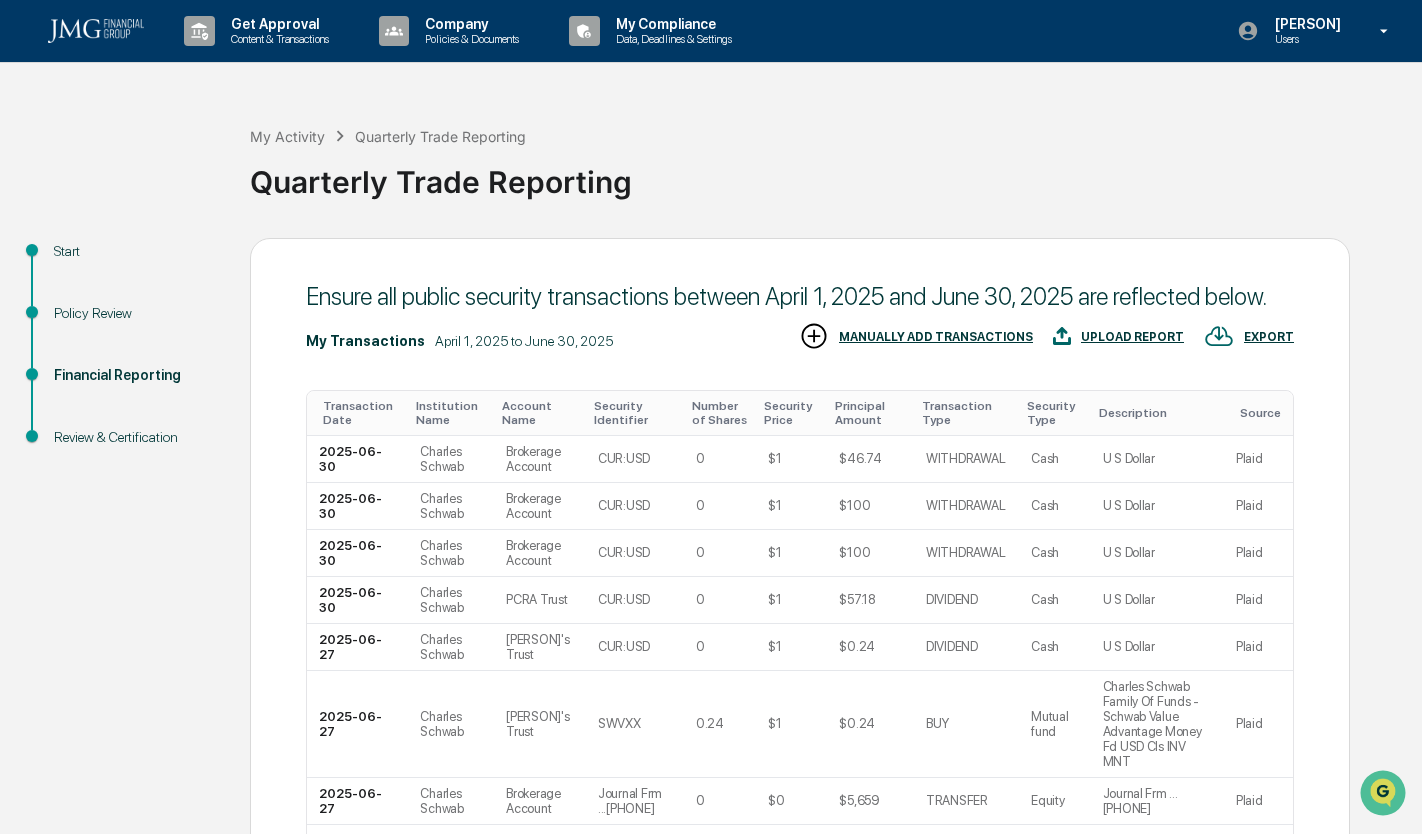 drag, startPoint x: 1419, startPoint y: 524, endPoint x: 1423, endPoint y: 746, distance: 222.03603 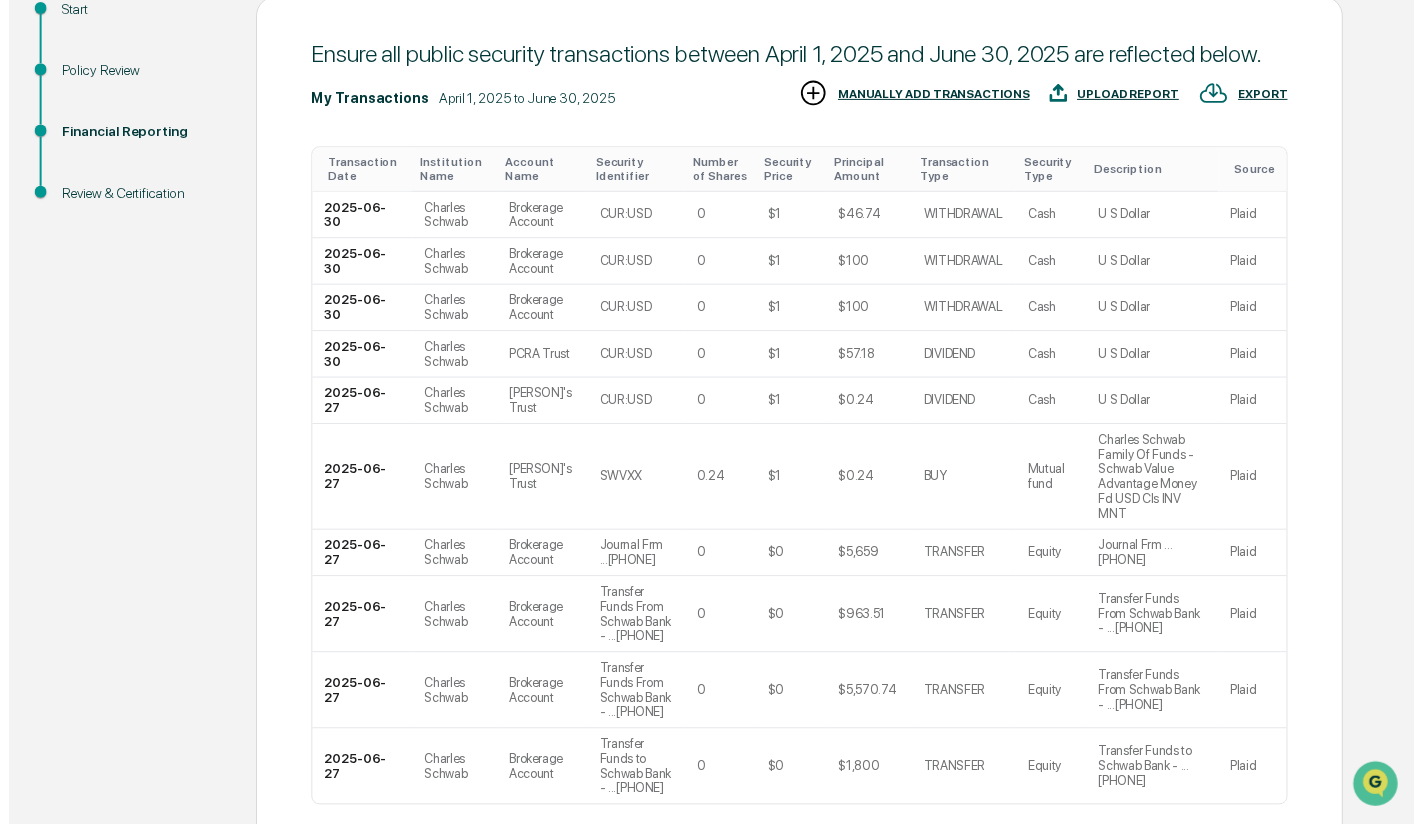 scroll, scrollTop: 336, scrollLeft: 0, axis: vertical 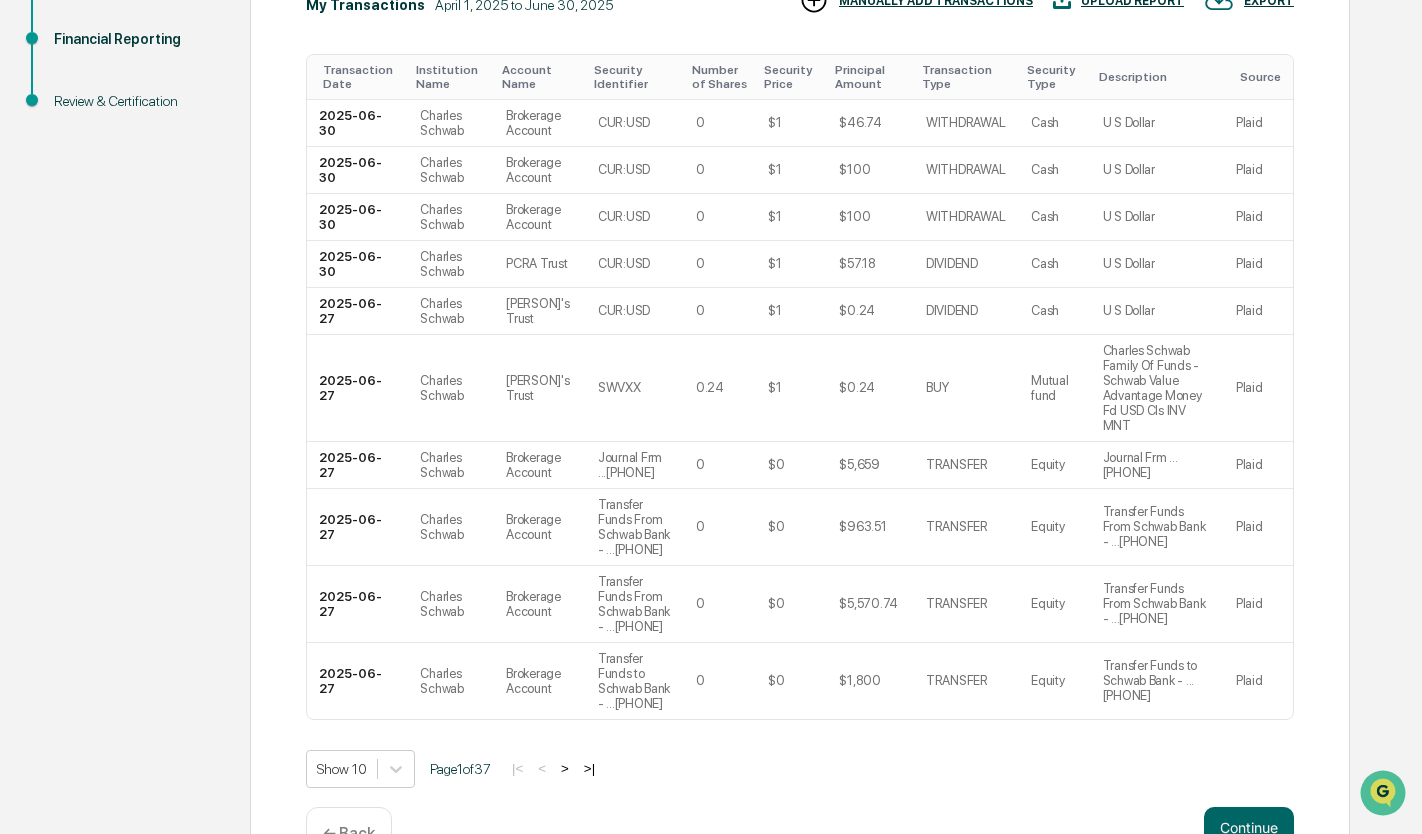 click on "Continue" at bounding box center (1249, 827) 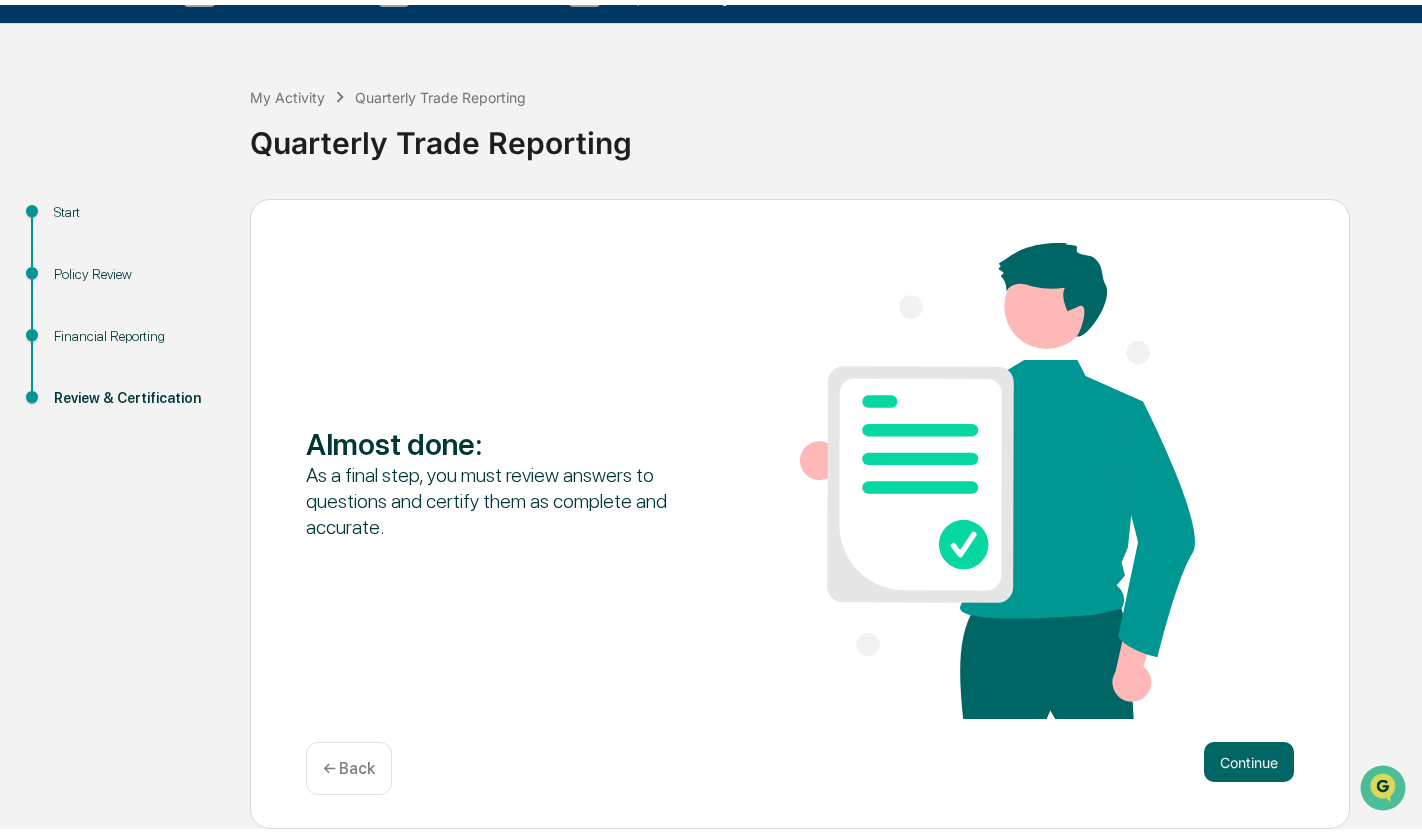 scroll, scrollTop: 0, scrollLeft: 0, axis: both 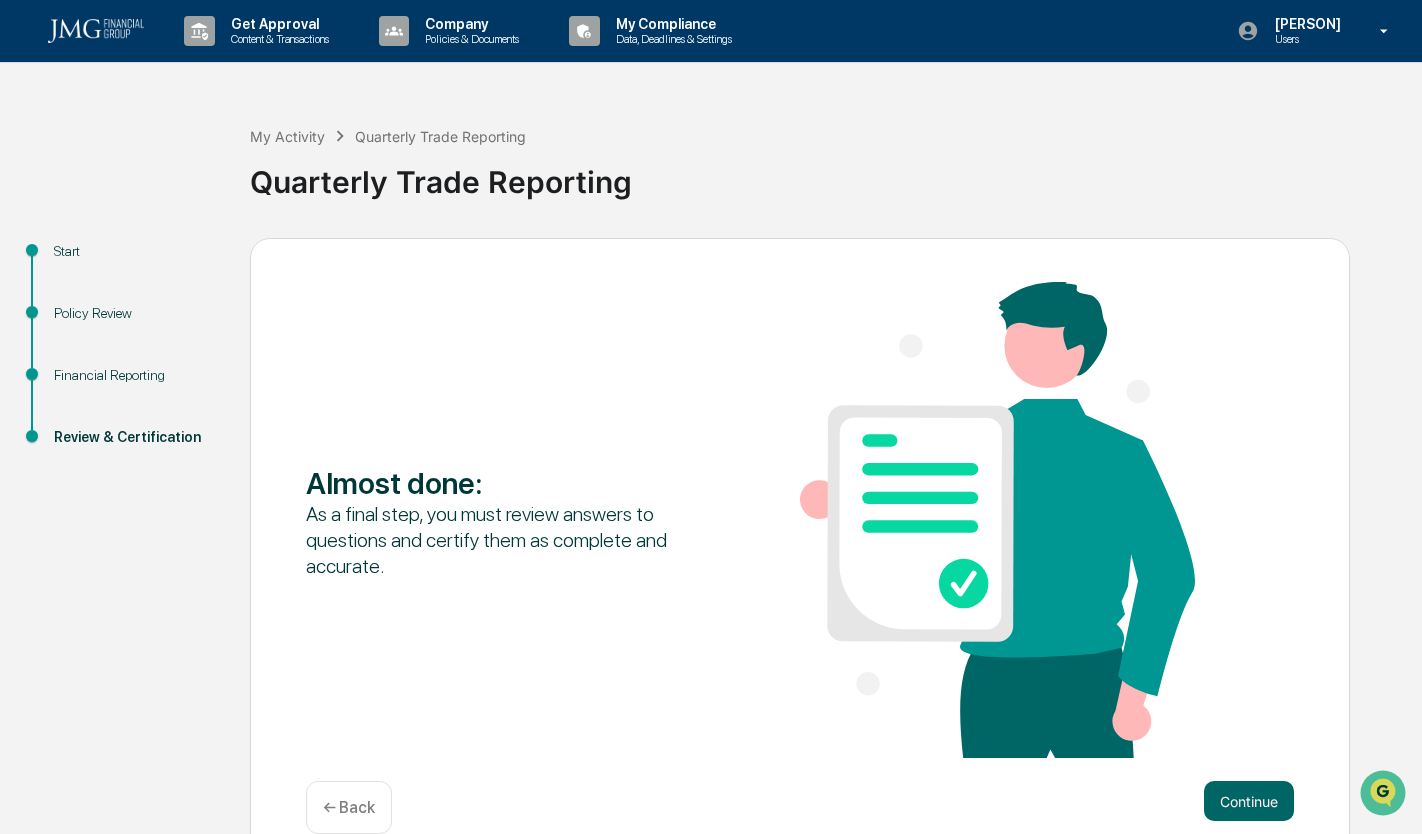 click on "Continue" at bounding box center [1249, 801] 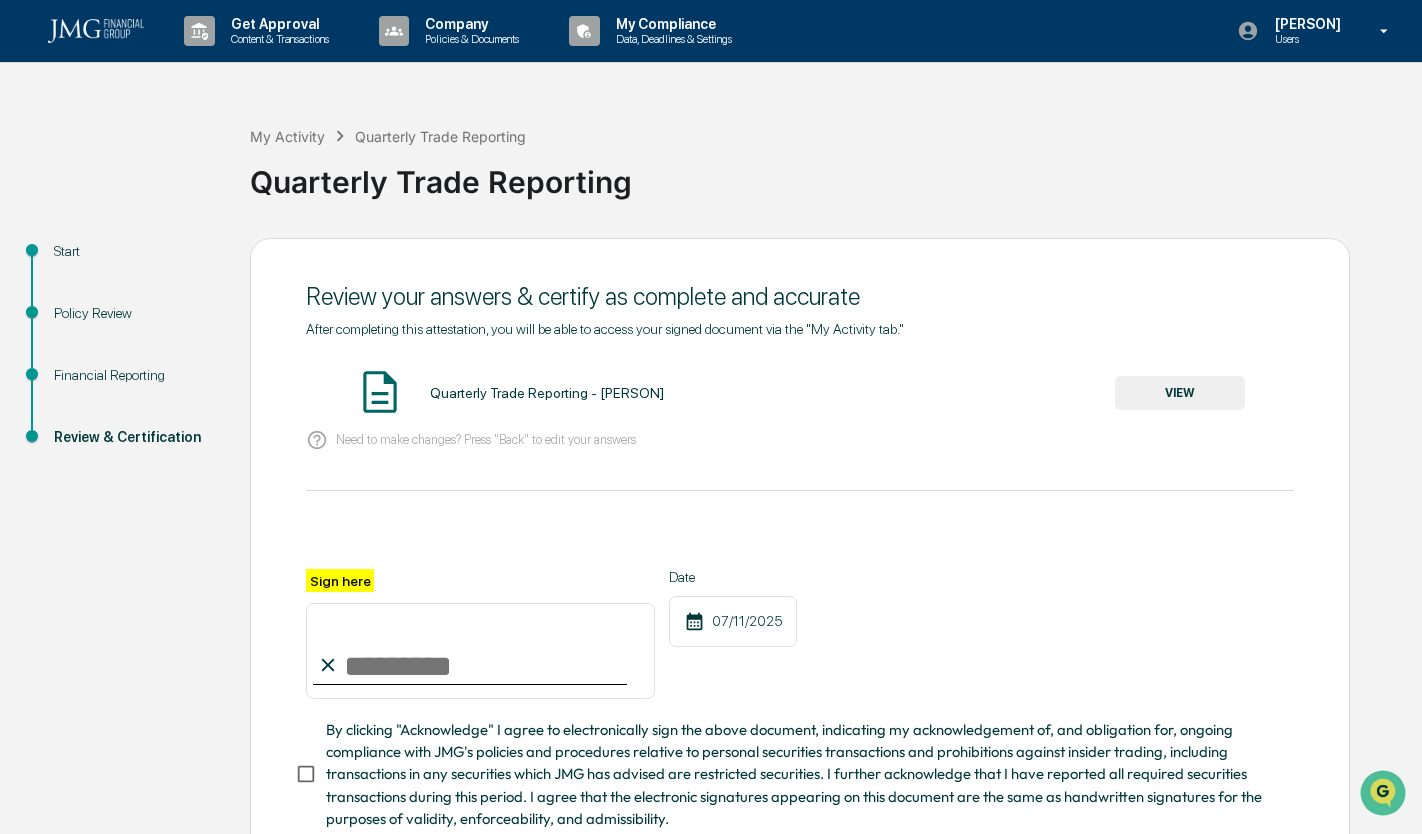 click on "VIEW" at bounding box center [1180, 393] 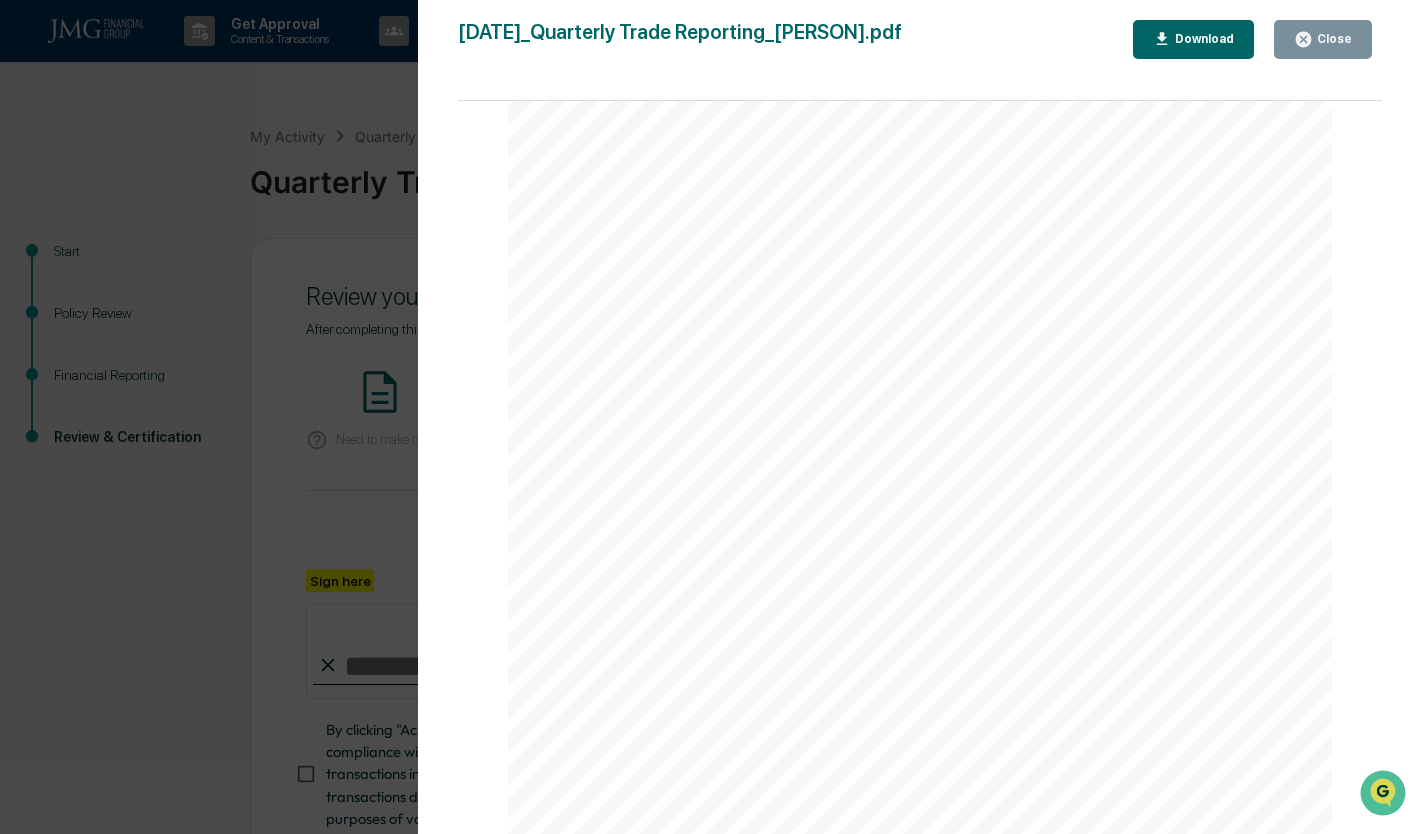 scroll, scrollTop: 0, scrollLeft: 0, axis: both 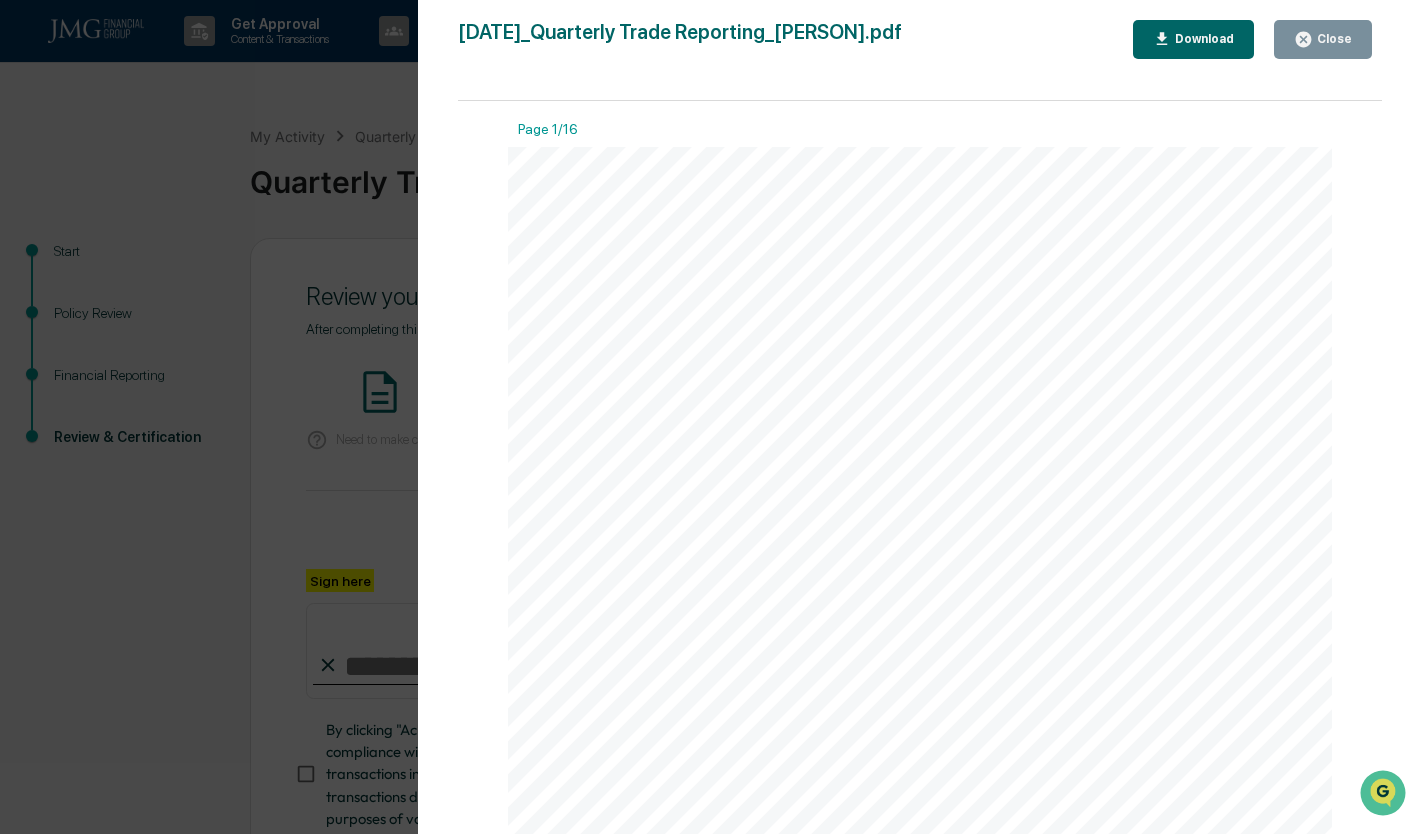 click on "Close" at bounding box center (1323, 39) 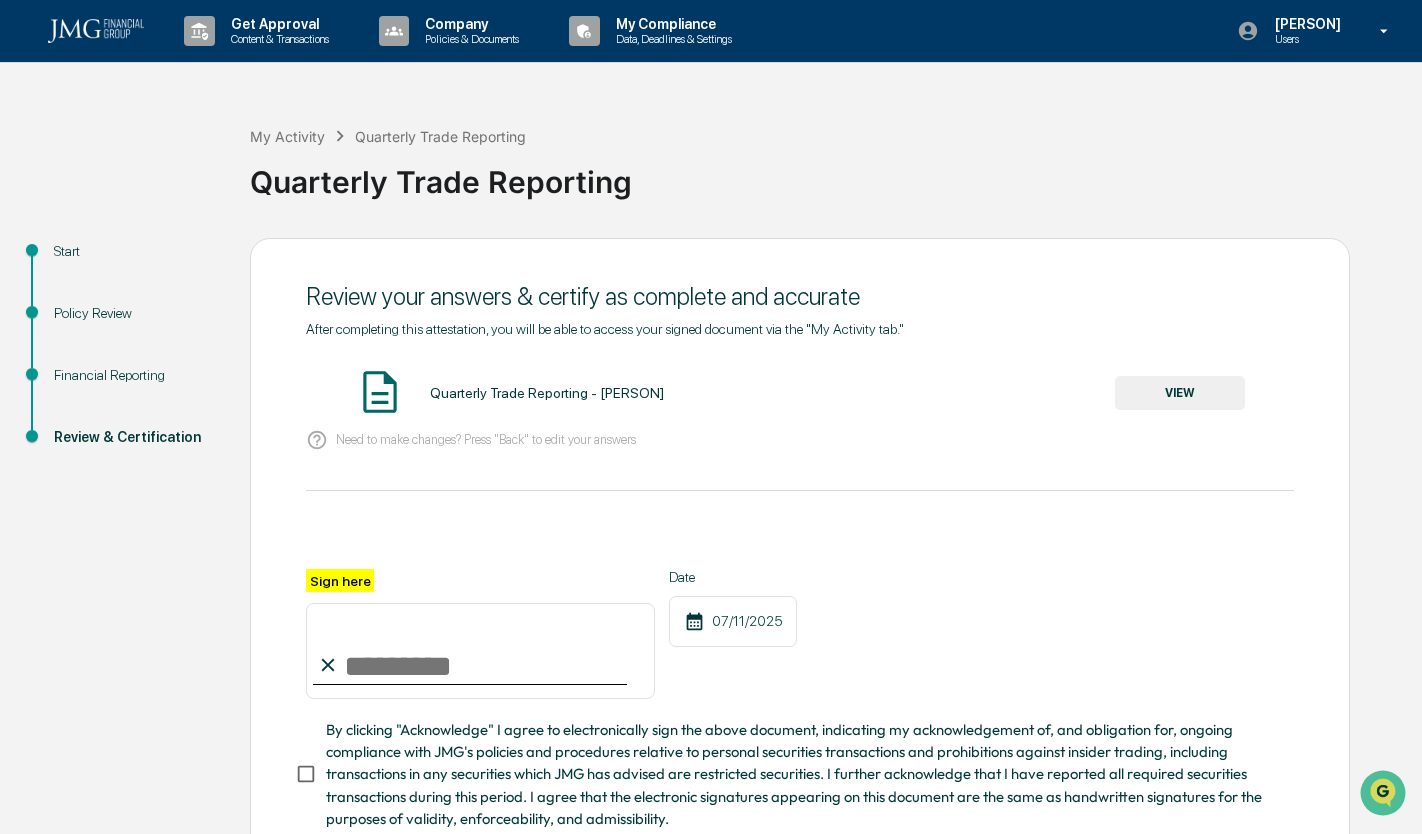 click on "Financial Reporting" at bounding box center [136, 375] 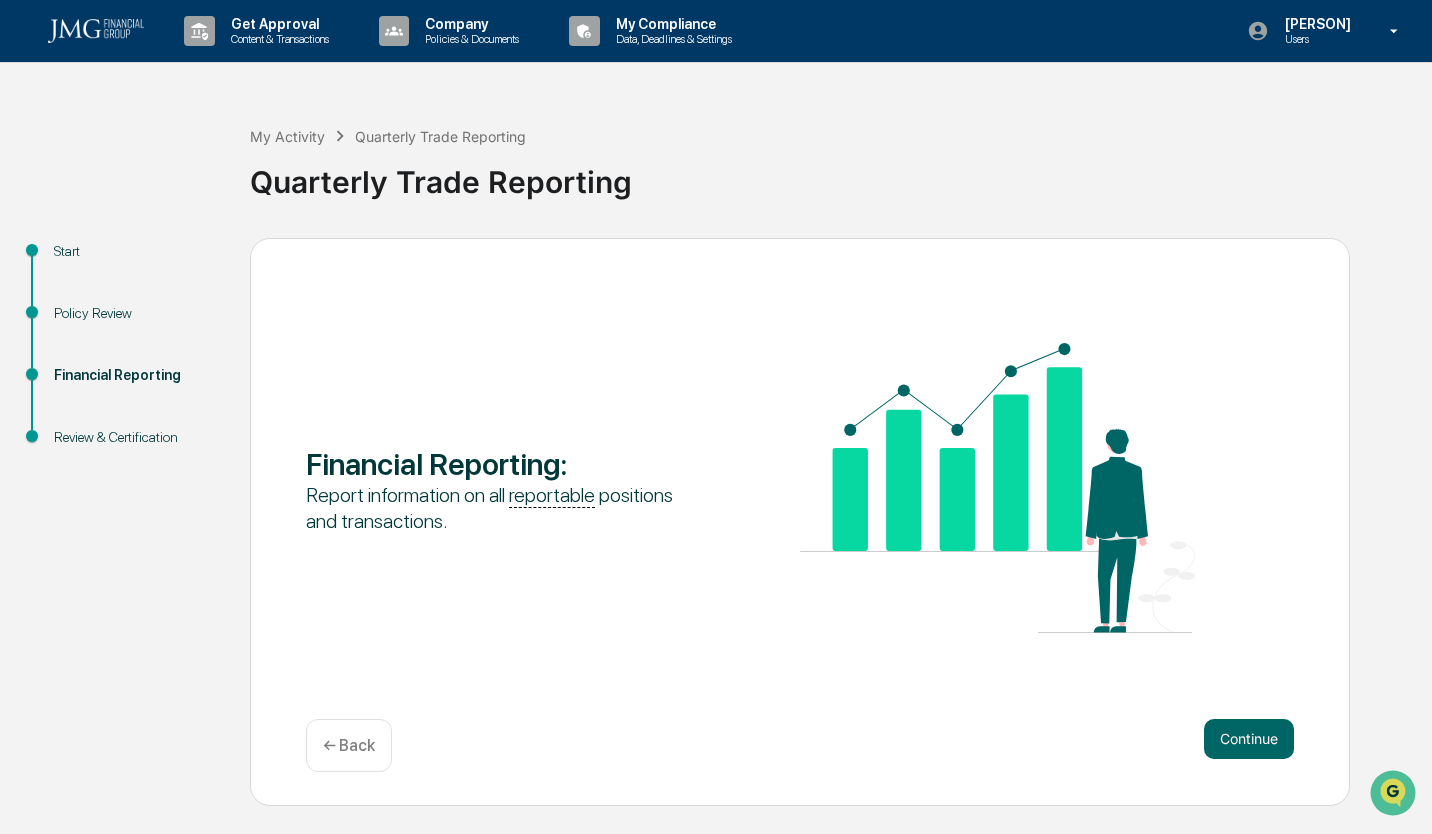 click on "← Back" at bounding box center [349, 745] 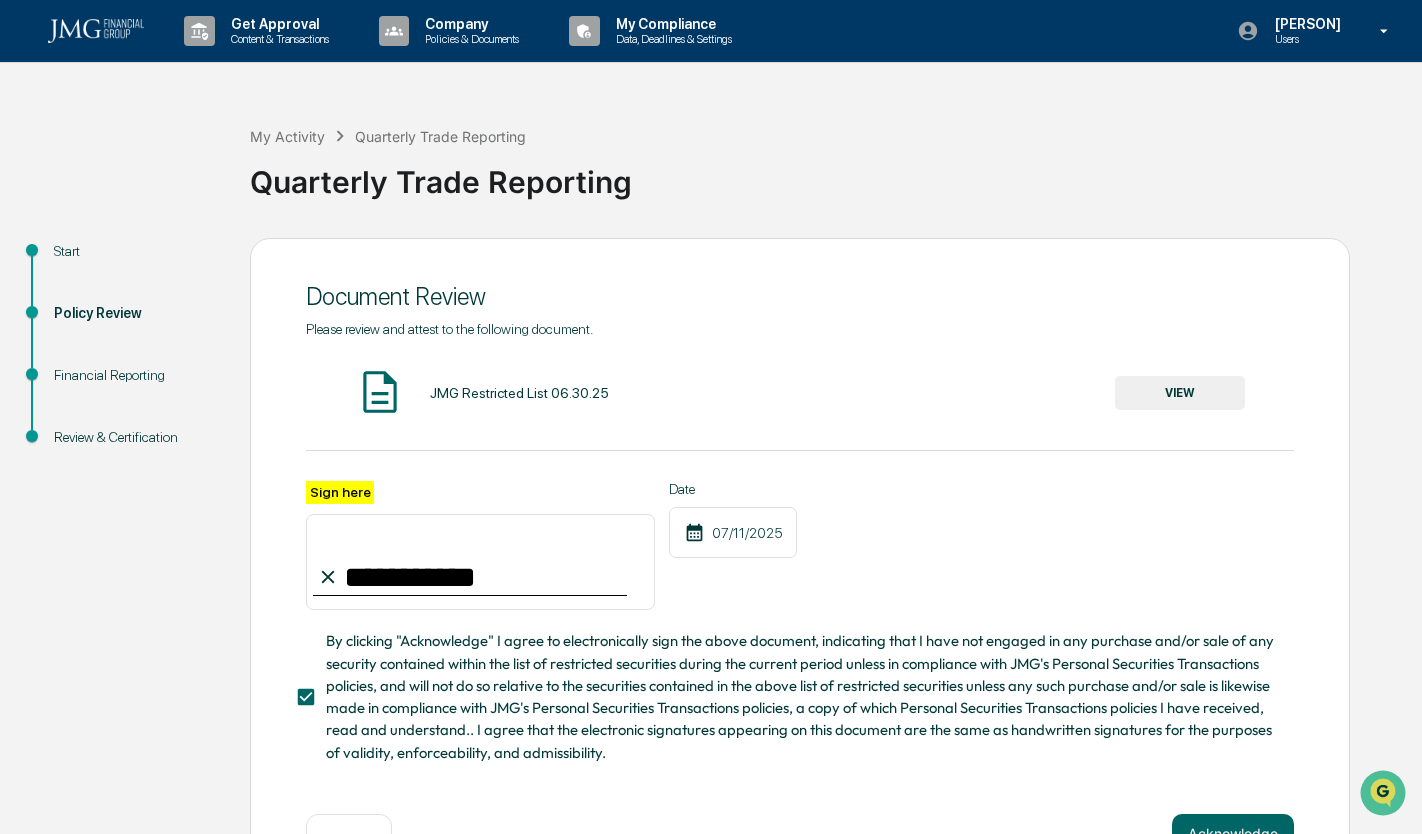 click on "Review & Certification" at bounding box center [136, 437] 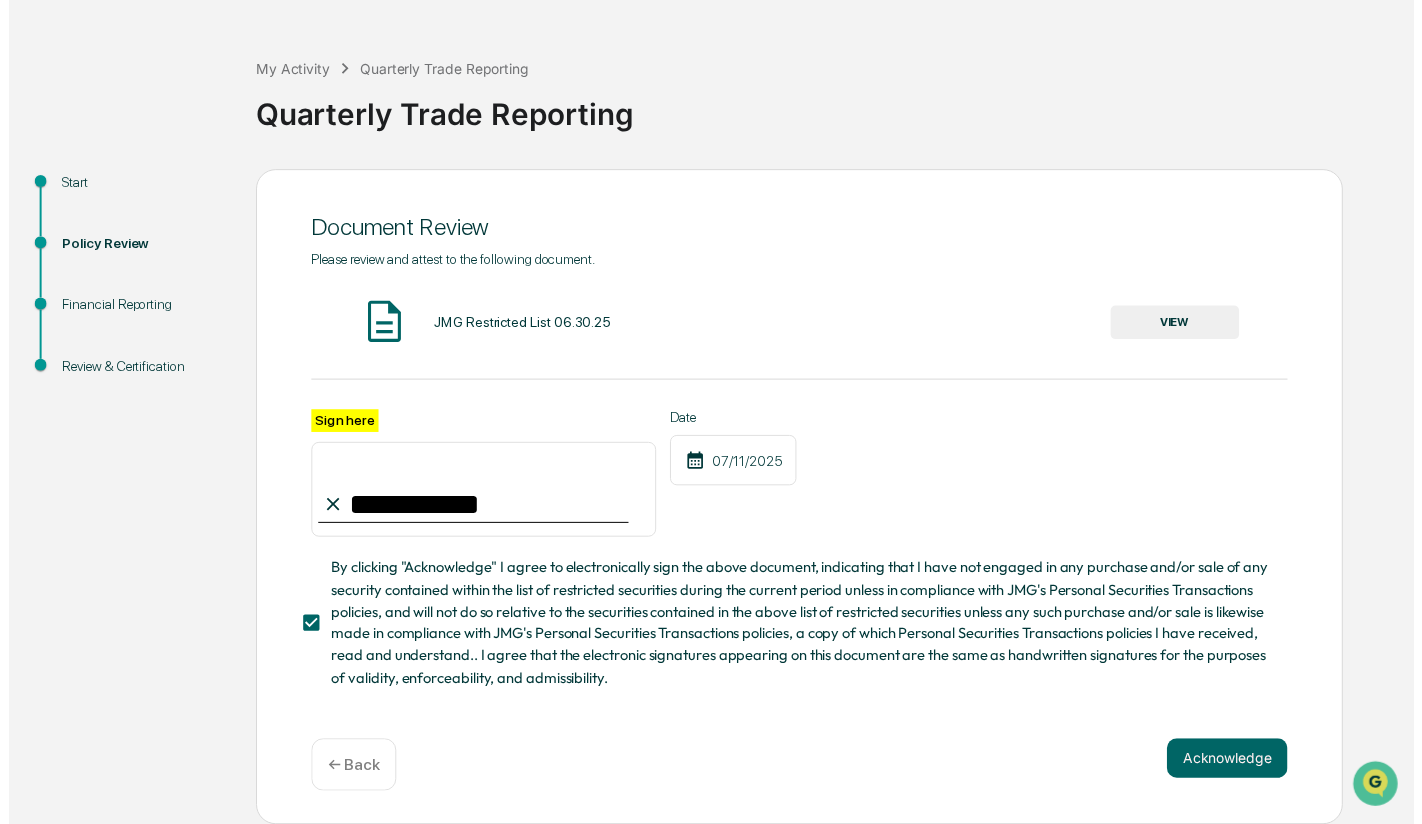 scroll, scrollTop: 76, scrollLeft: 0, axis: vertical 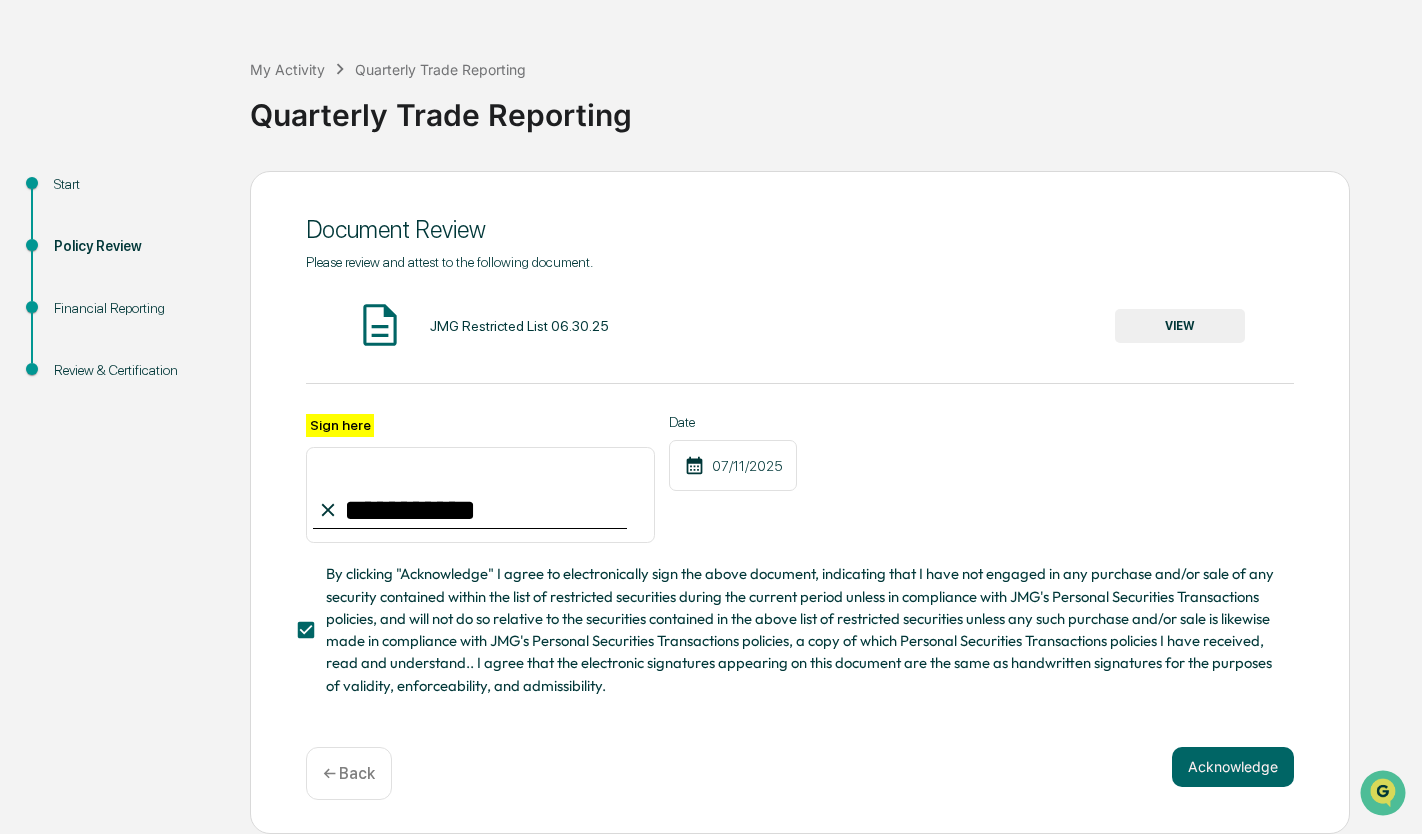 click on "Acknowledge" at bounding box center [1233, 767] 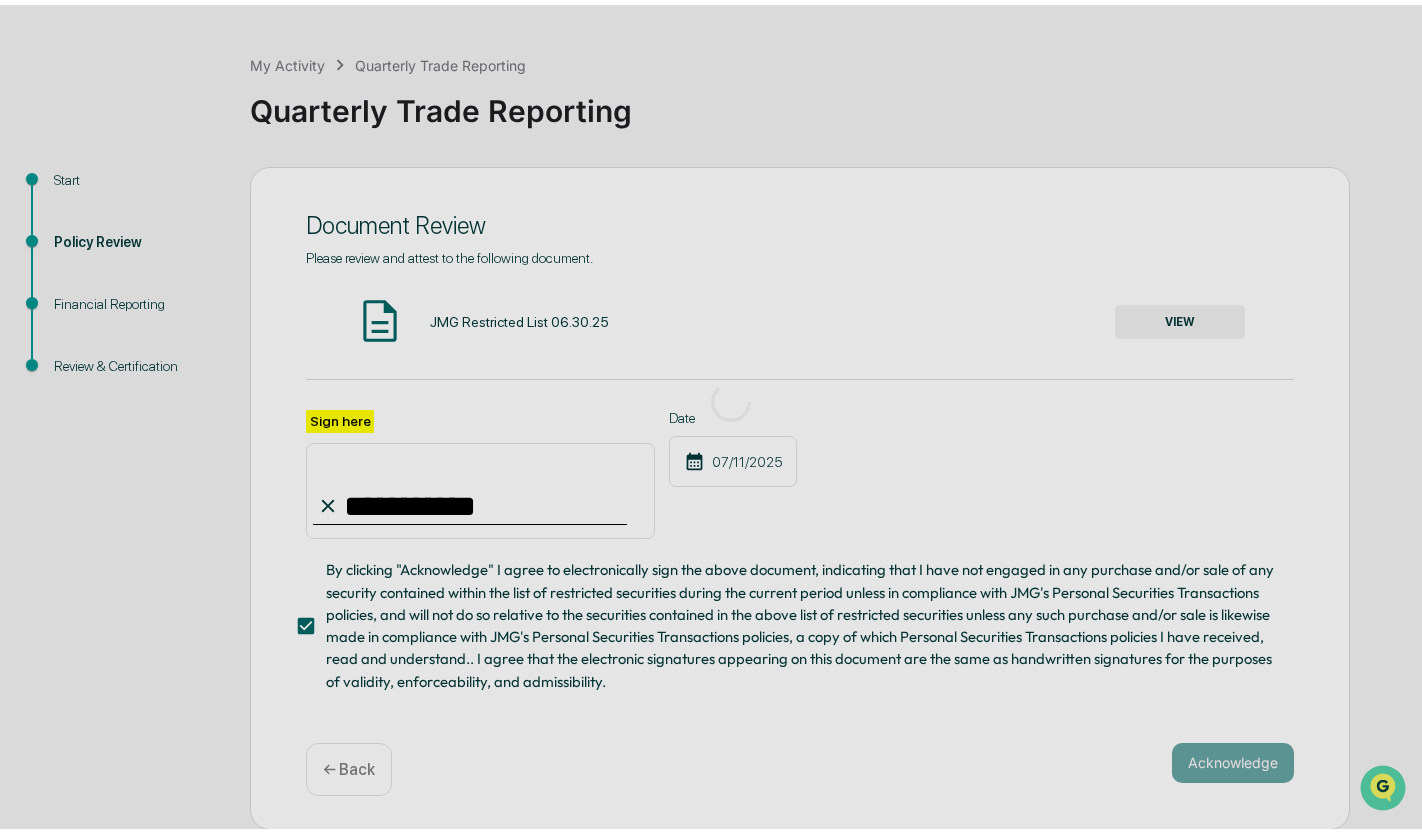 scroll, scrollTop: 0, scrollLeft: 0, axis: both 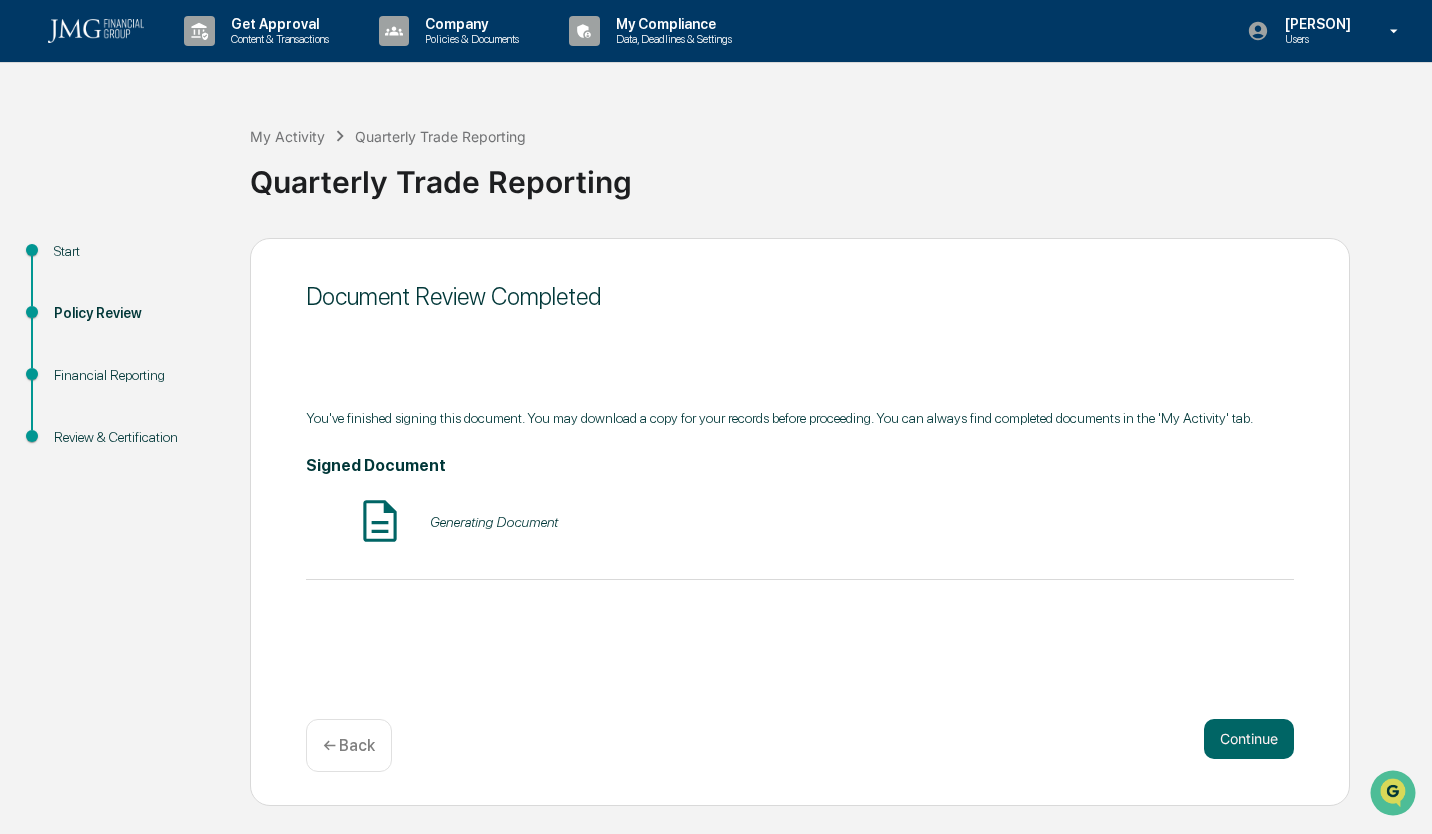 click on "Continue" at bounding box center (1249, 739) 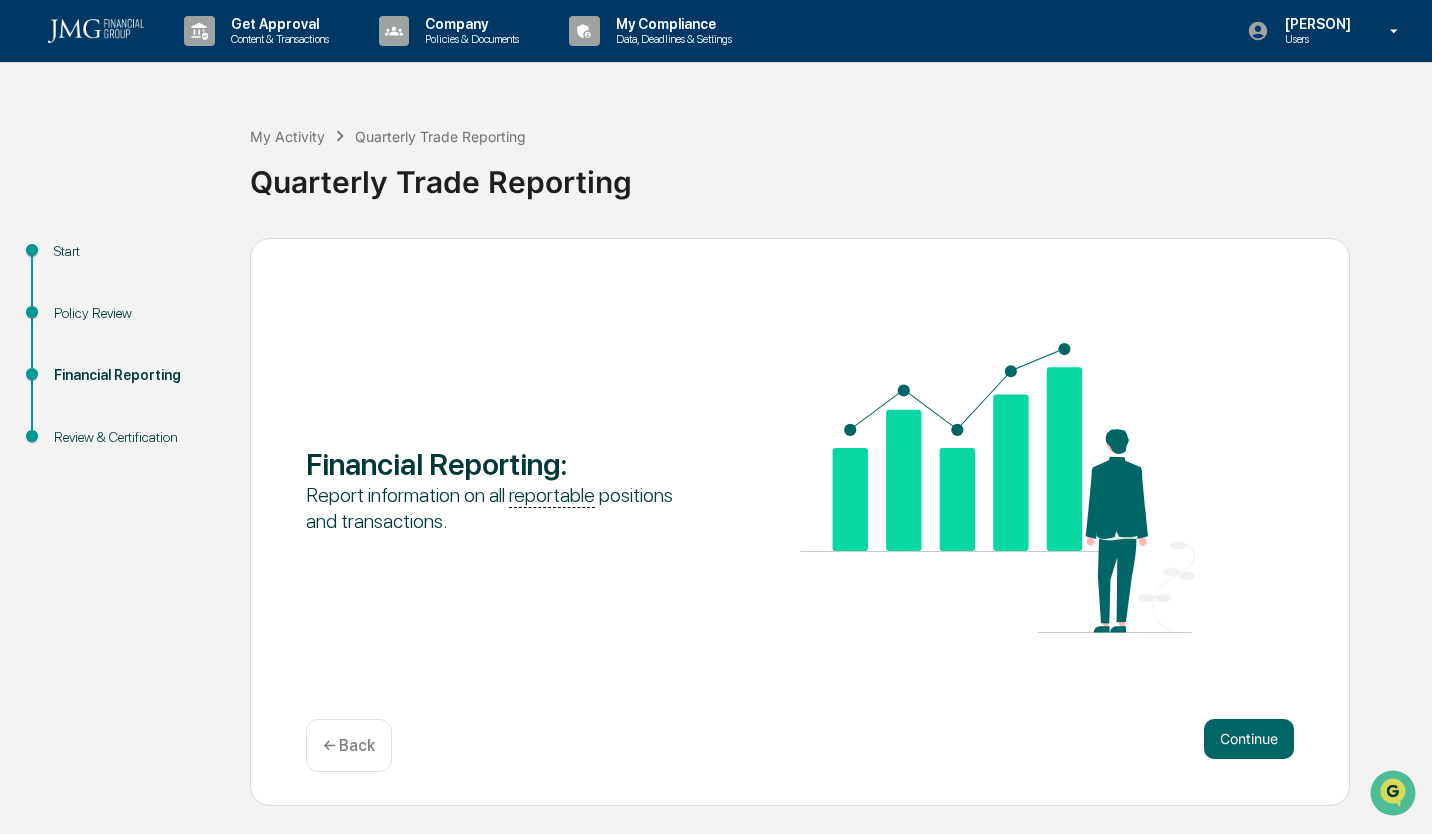 click on "Continue" at bounding box center (1249, 739) 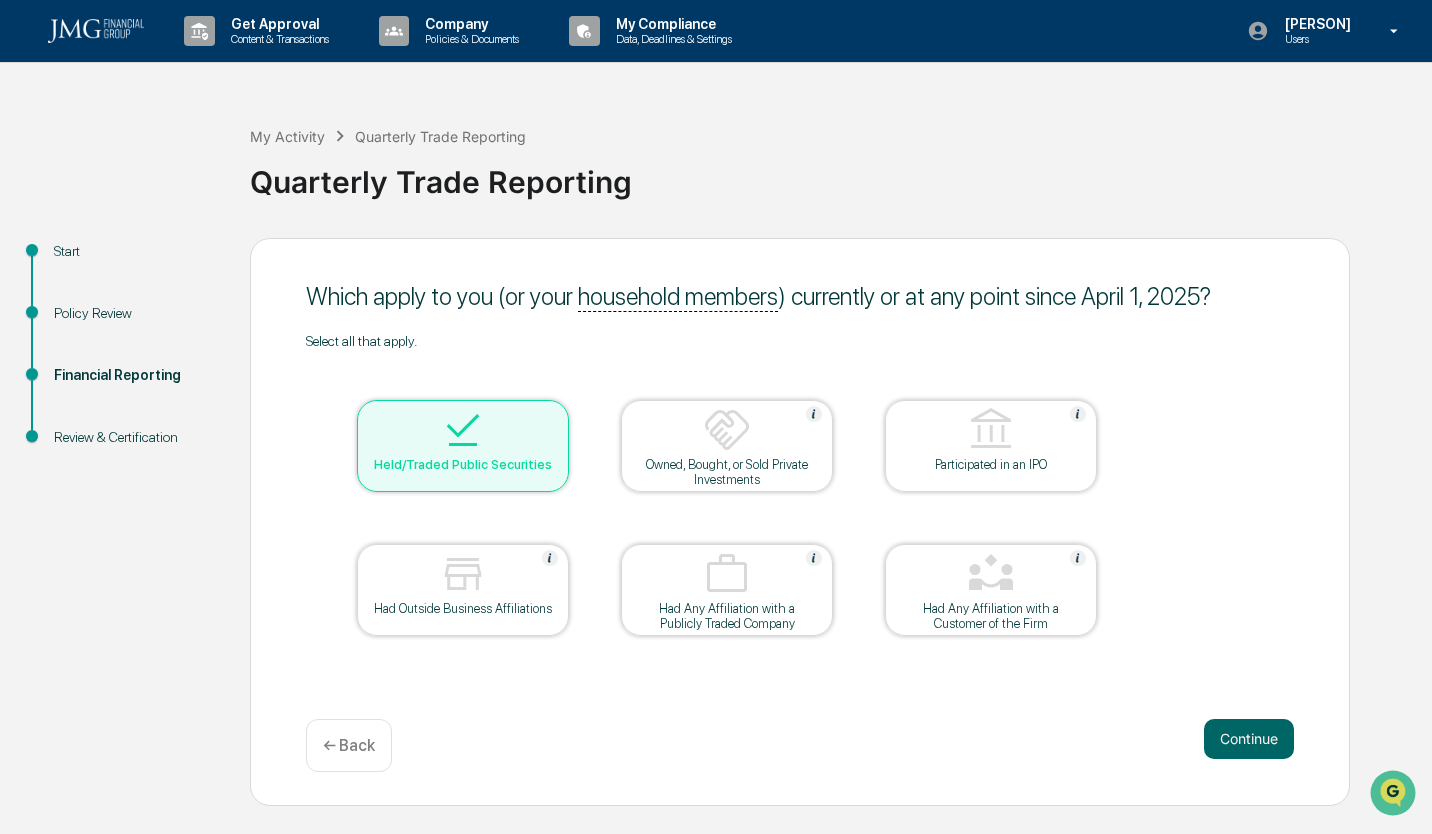 click on "Continue" at bounding box center (1249, 739) 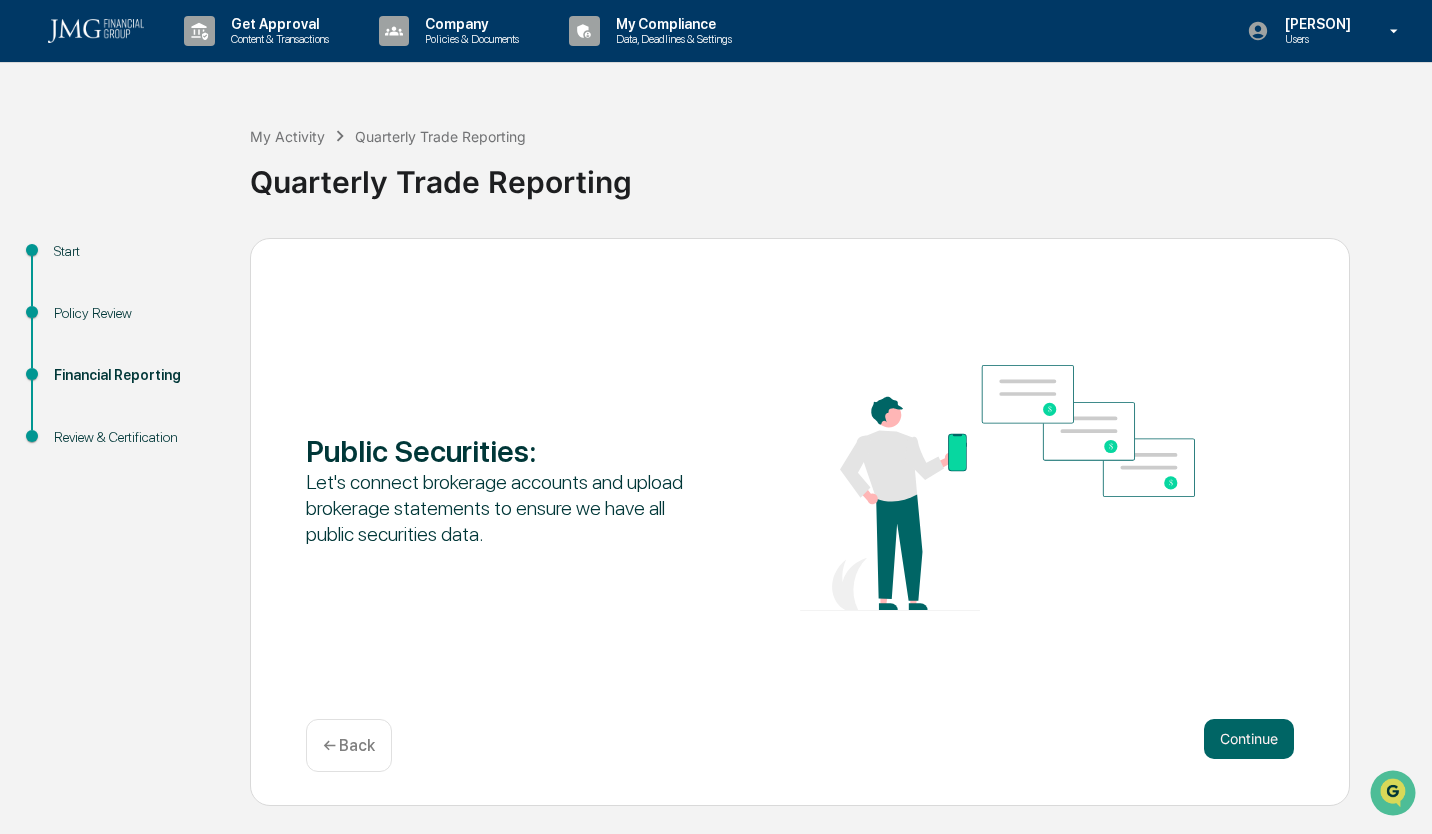click on "Continue" at bounding box center (1249, 739) 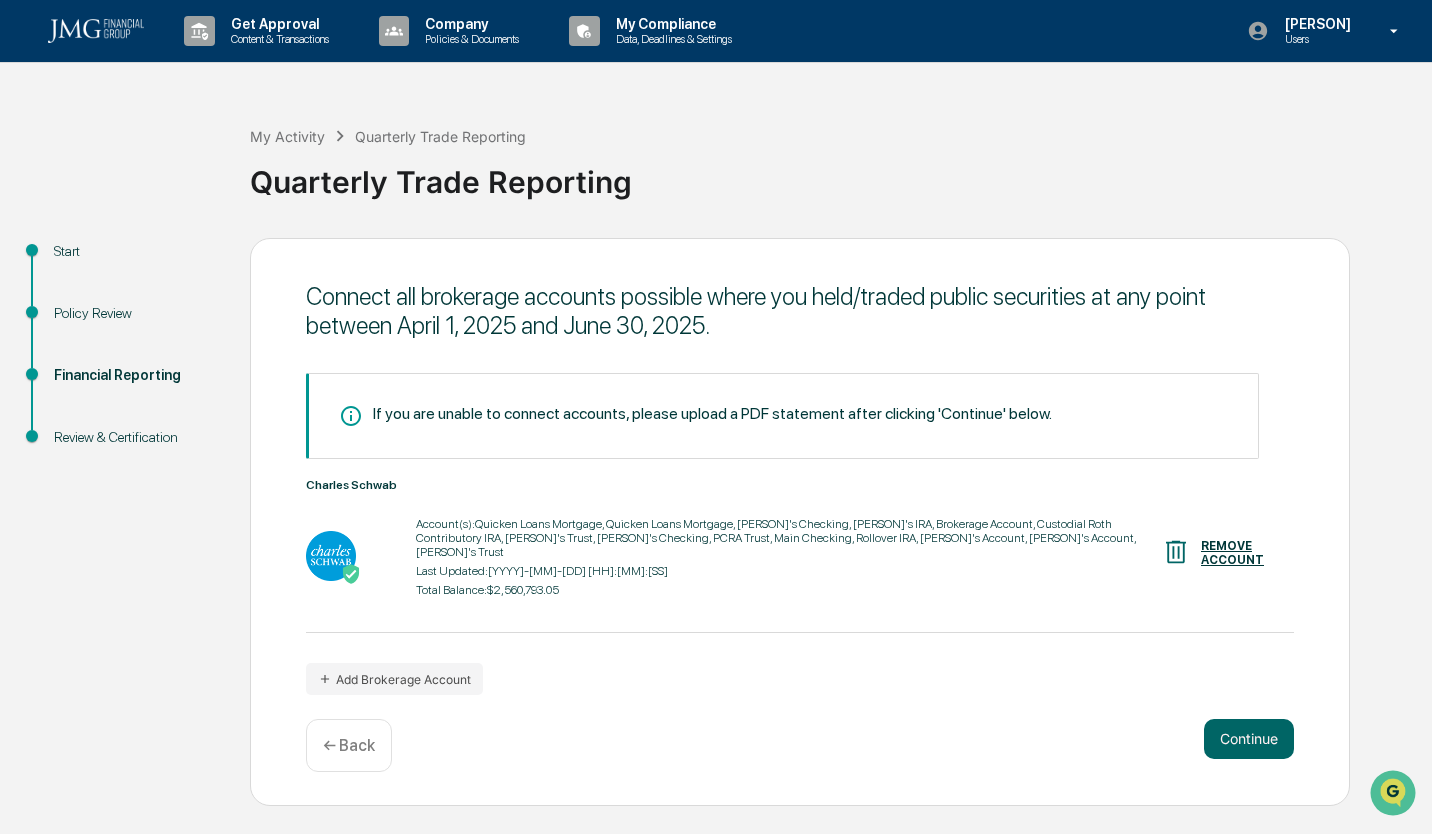 click on "Total Balance:  $2,560,793.05" at bounding box center (788, 590) 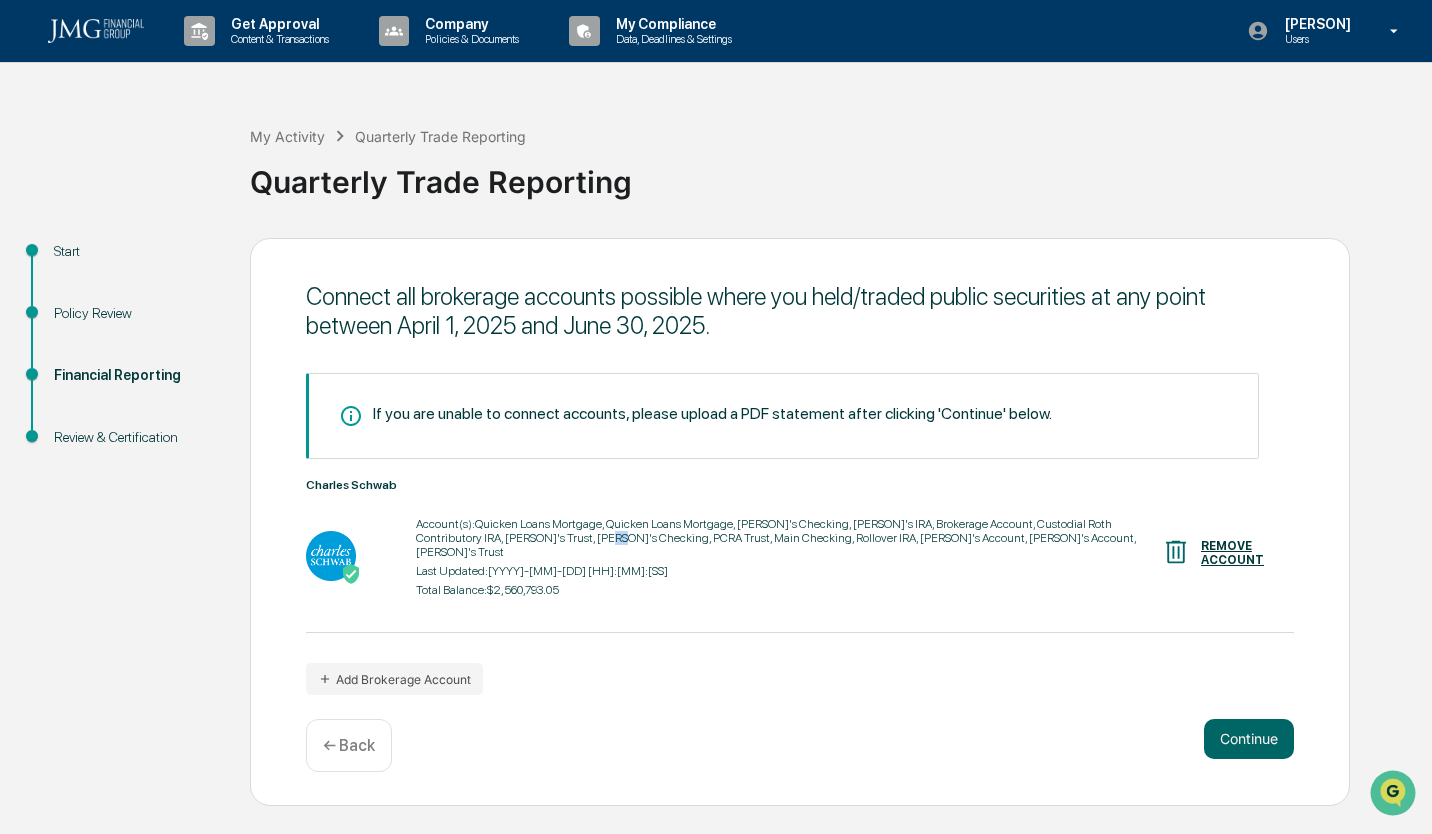 click on "Account(s):  Quicken Loans Mortgage, Quicken Loans Mortgage, [PERSON]'s Checking, [PERSON]'s IRA, Brokerage Account, Custodial Roth Contributory IRA, [PERSON]'s Trust, [PERSON]'s Checking, PCRA Trust, Main Checking, Rollover IRA, [PERSON]'s Account, [PERSON]'s Account, [PERSON]'s Trust" at bounding box center (788, 538) 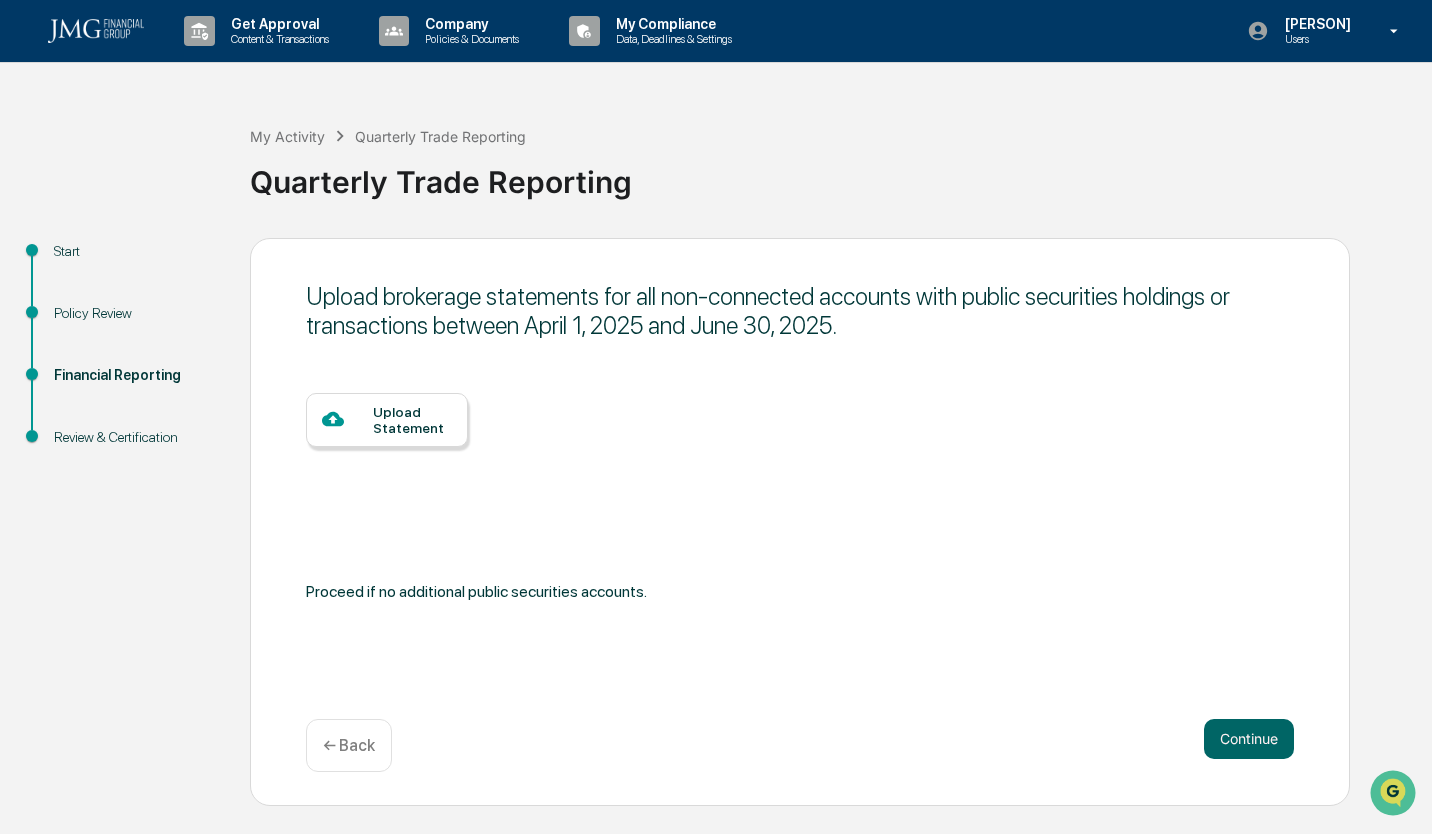 click on "Continue" at bounding box center [1249, 739] 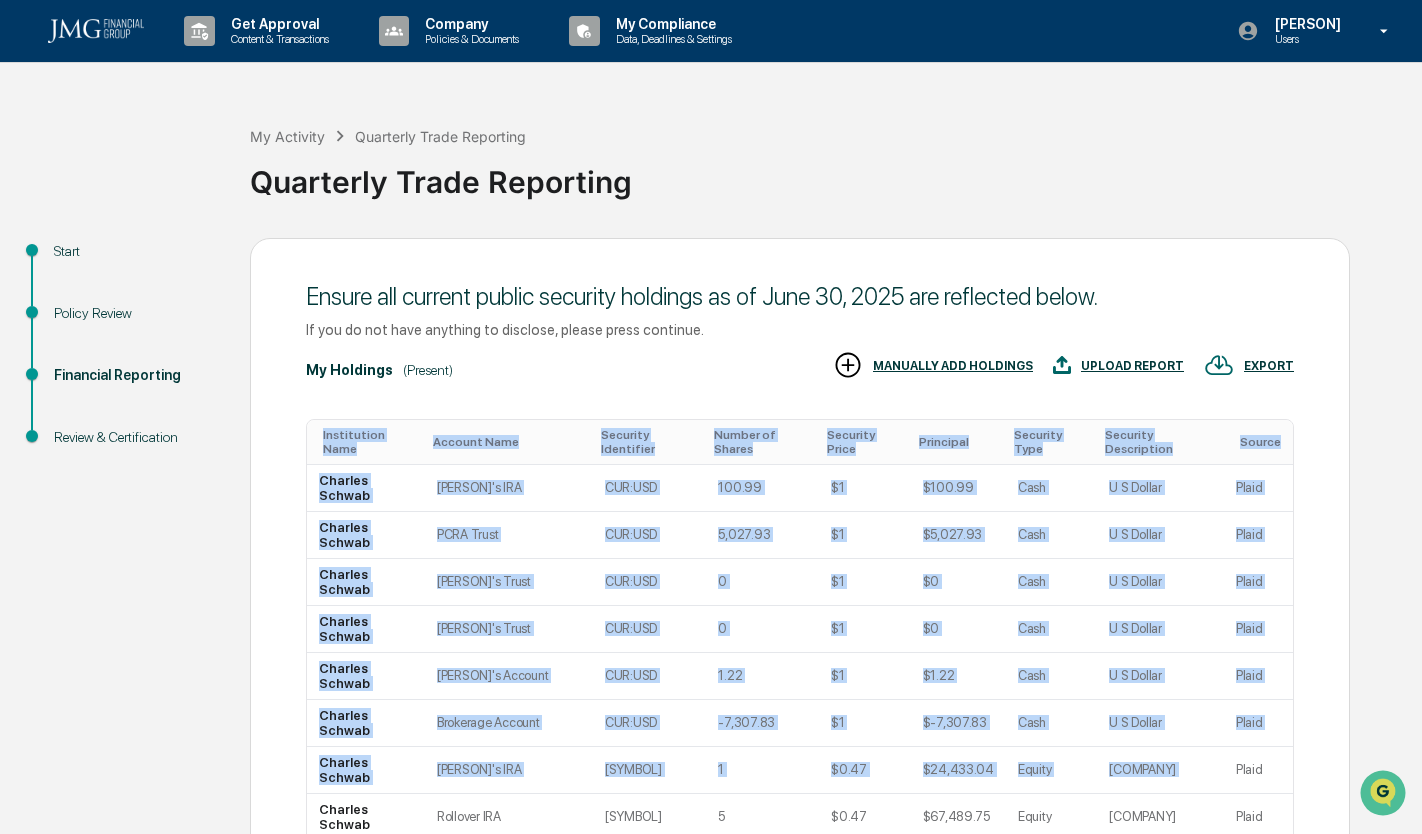 drag, startPoint x: 1229, startPoint y: 745, endPoint x: 1392, endPoint y: 574, distance: 236.24141 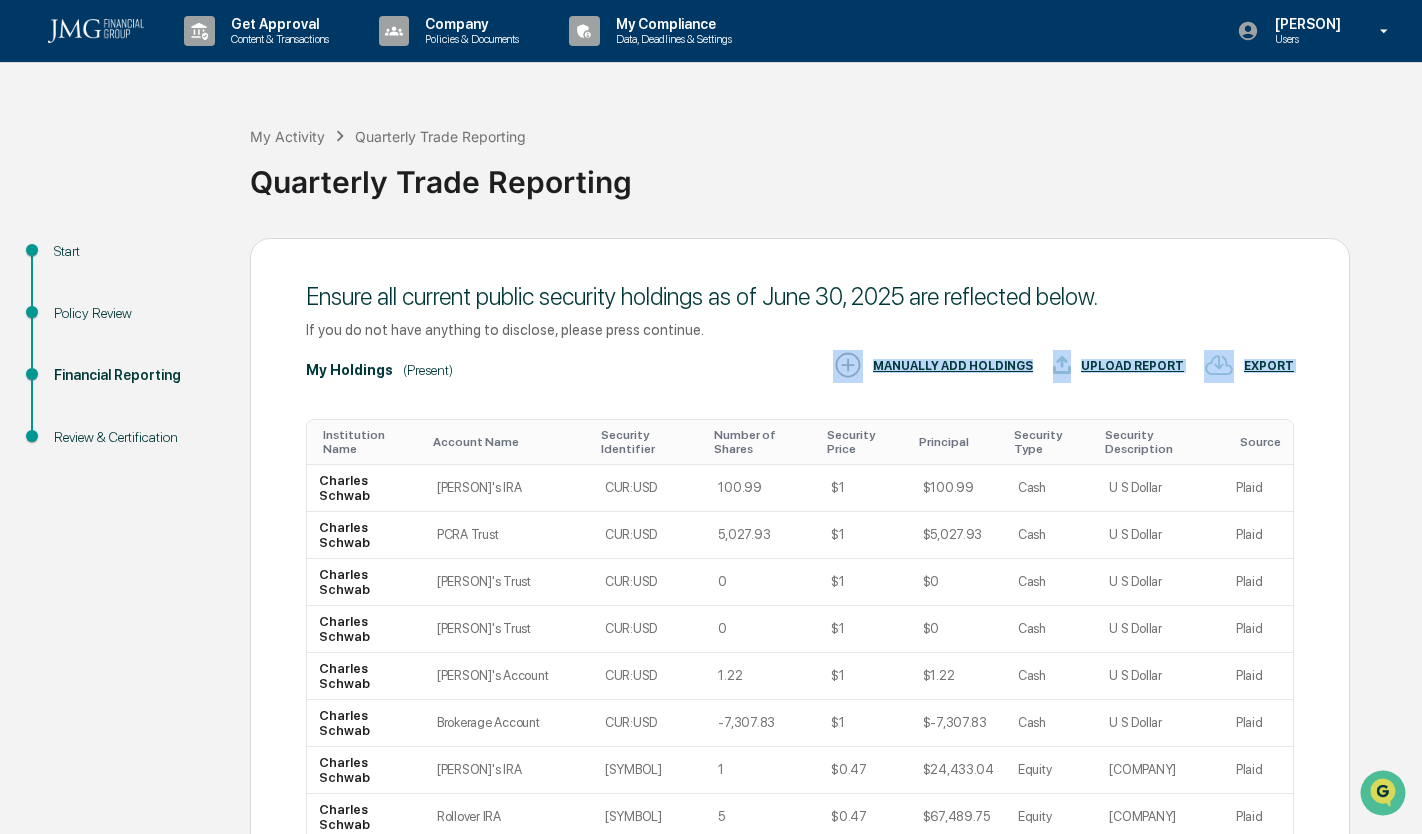 drag, startPoint x: 1392, startPoint y: 574, endPoint x: 1411, endPoint y: 643, distance: 71.568146 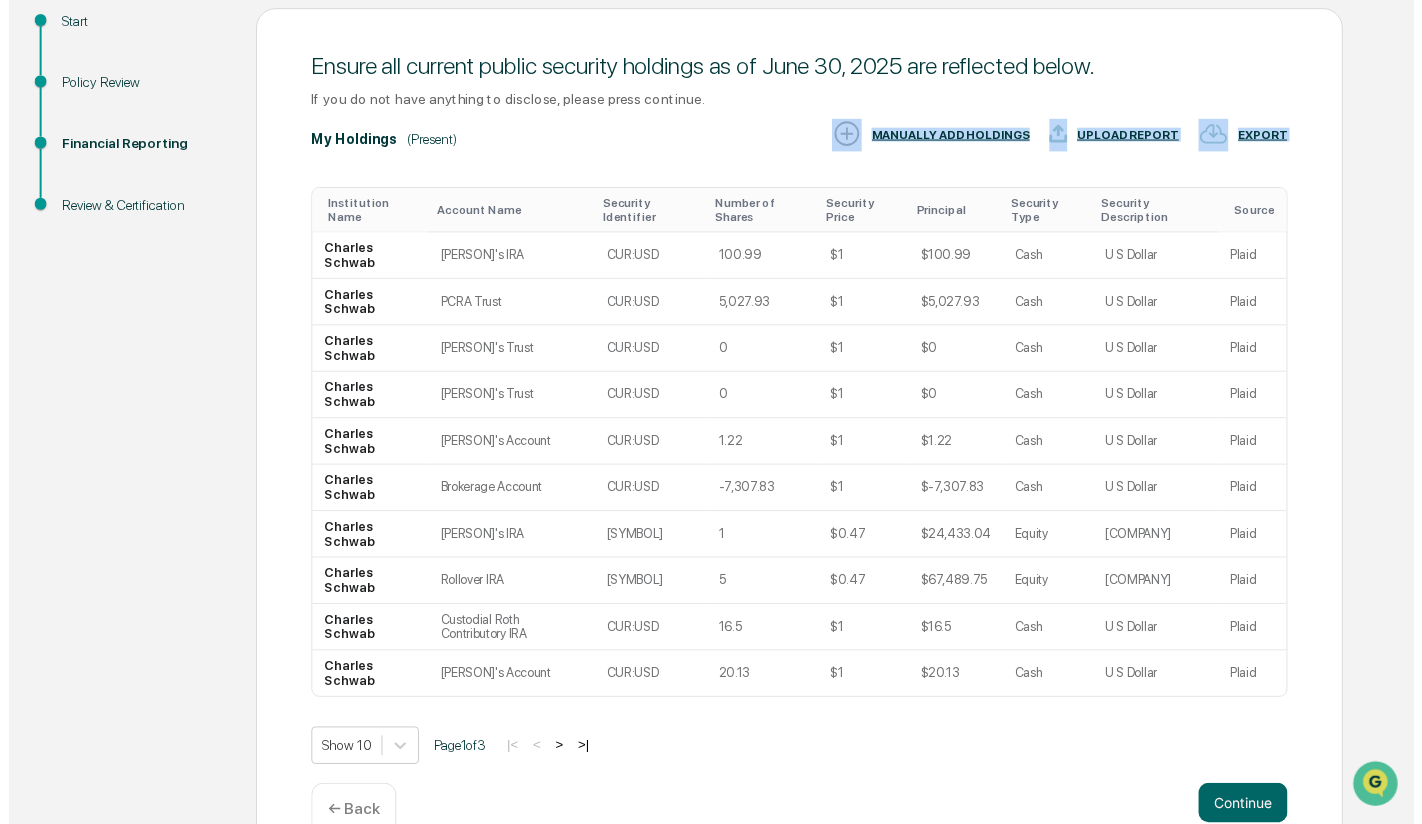 scroll, scrollTop: 273, scrollLeft: 0, axis: vertical 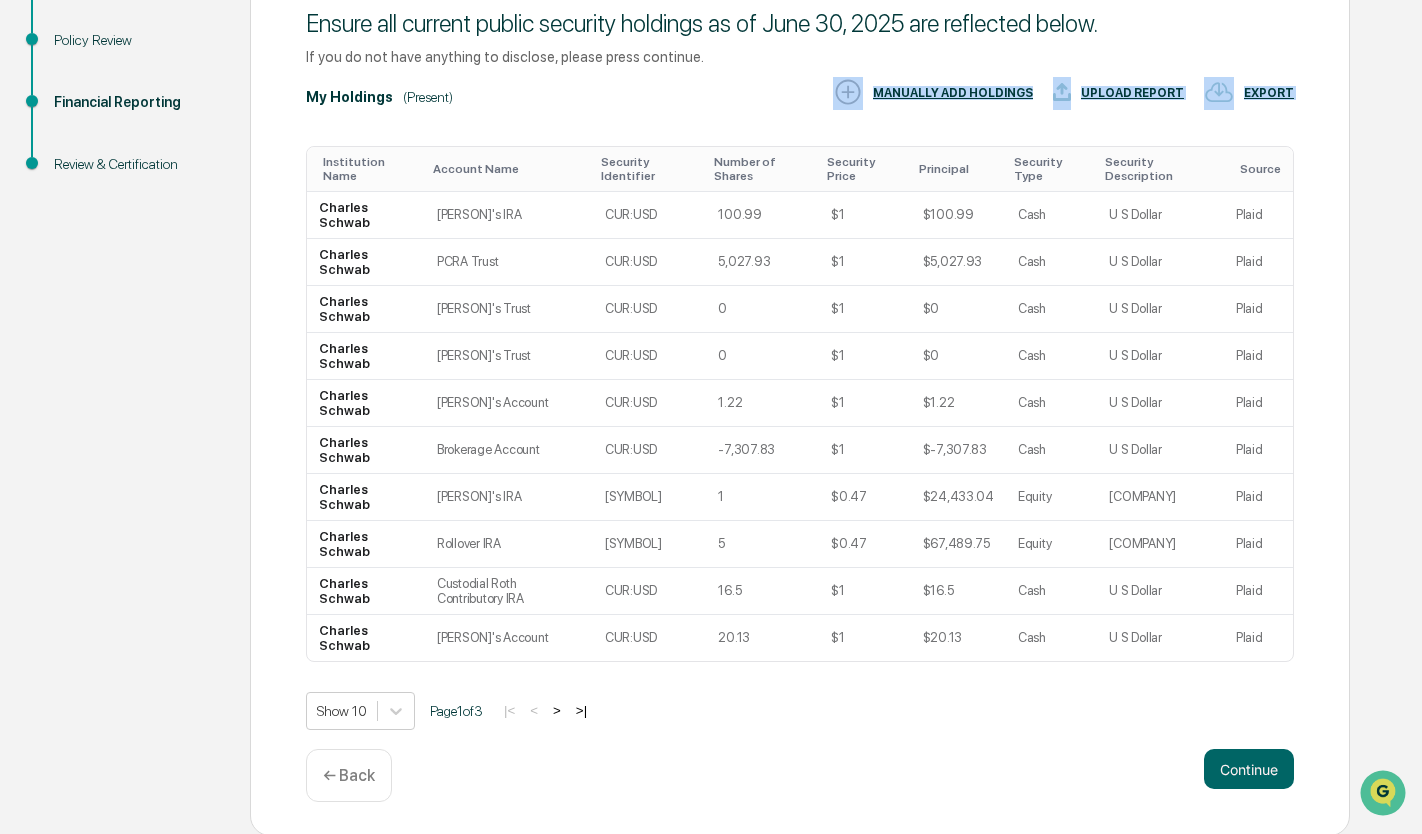 click on "Continue" at bounding box center [1249, 769] 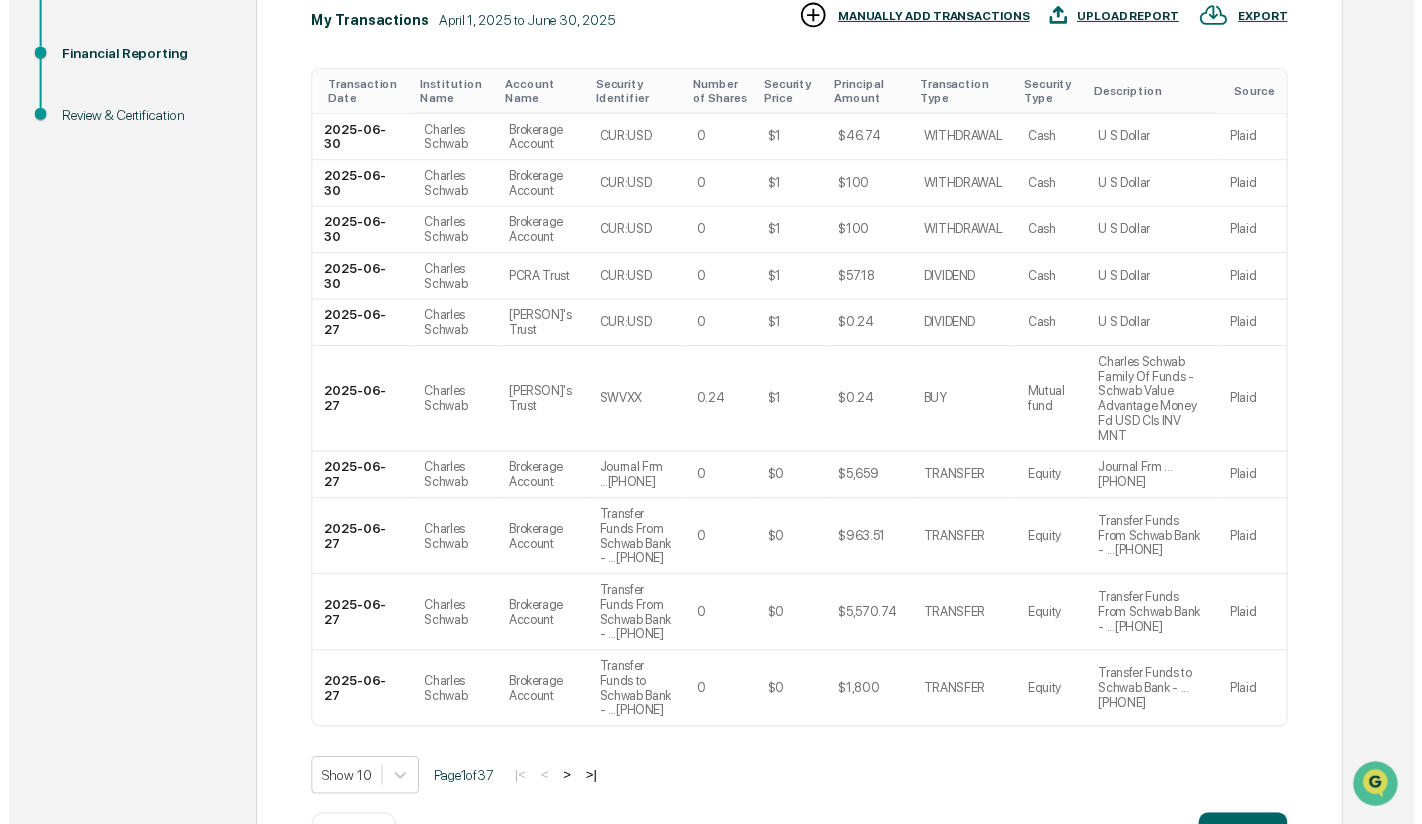 scroll, scrollTop: 336, scrollLeft: 0, axis: vertical 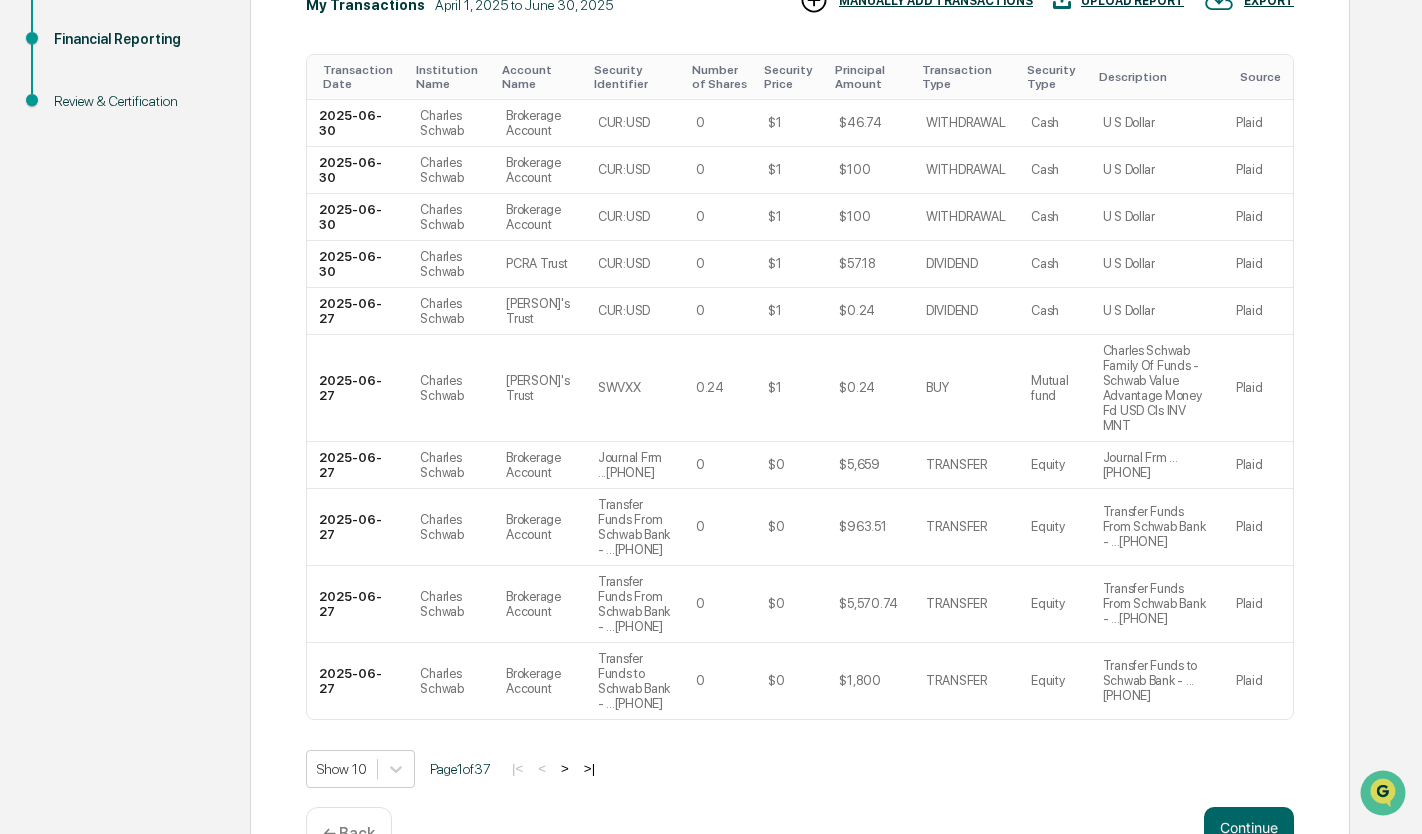 click on "Continue" at bounding box center (1249, 827) 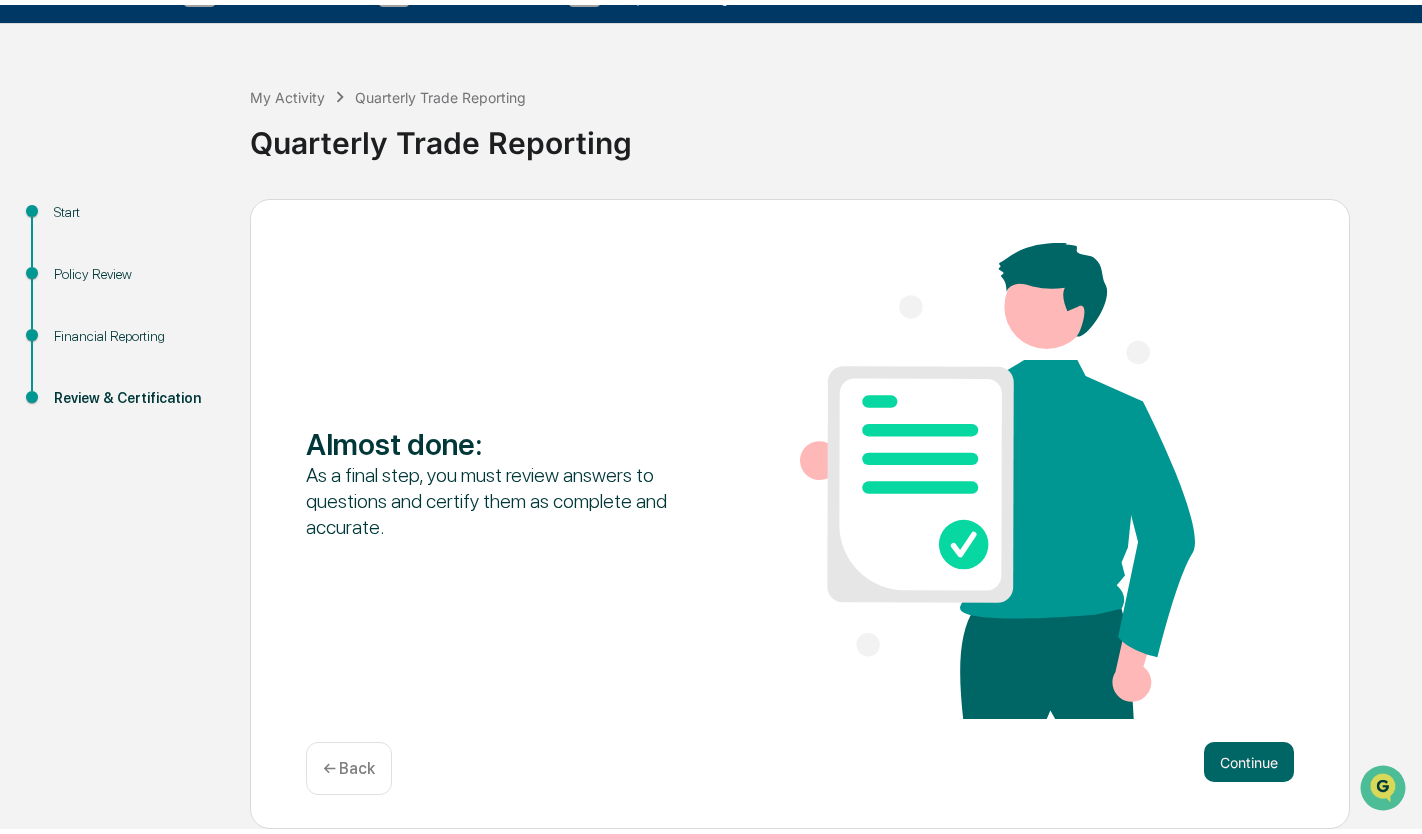 scroll, scrollTop: 0, scrollLeft: 0, axis: both 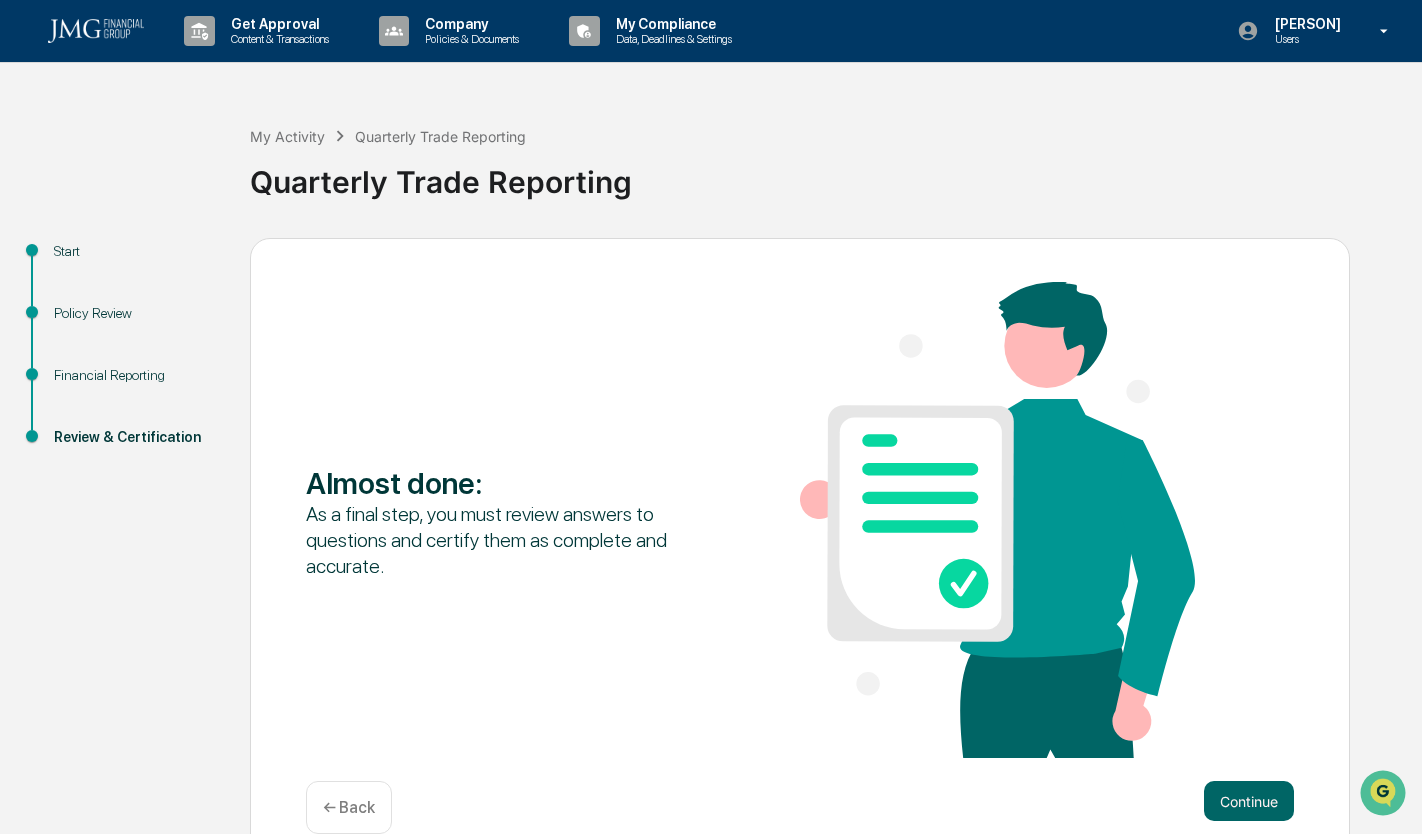 click on "Continue" at bounding box center [1249, 801] 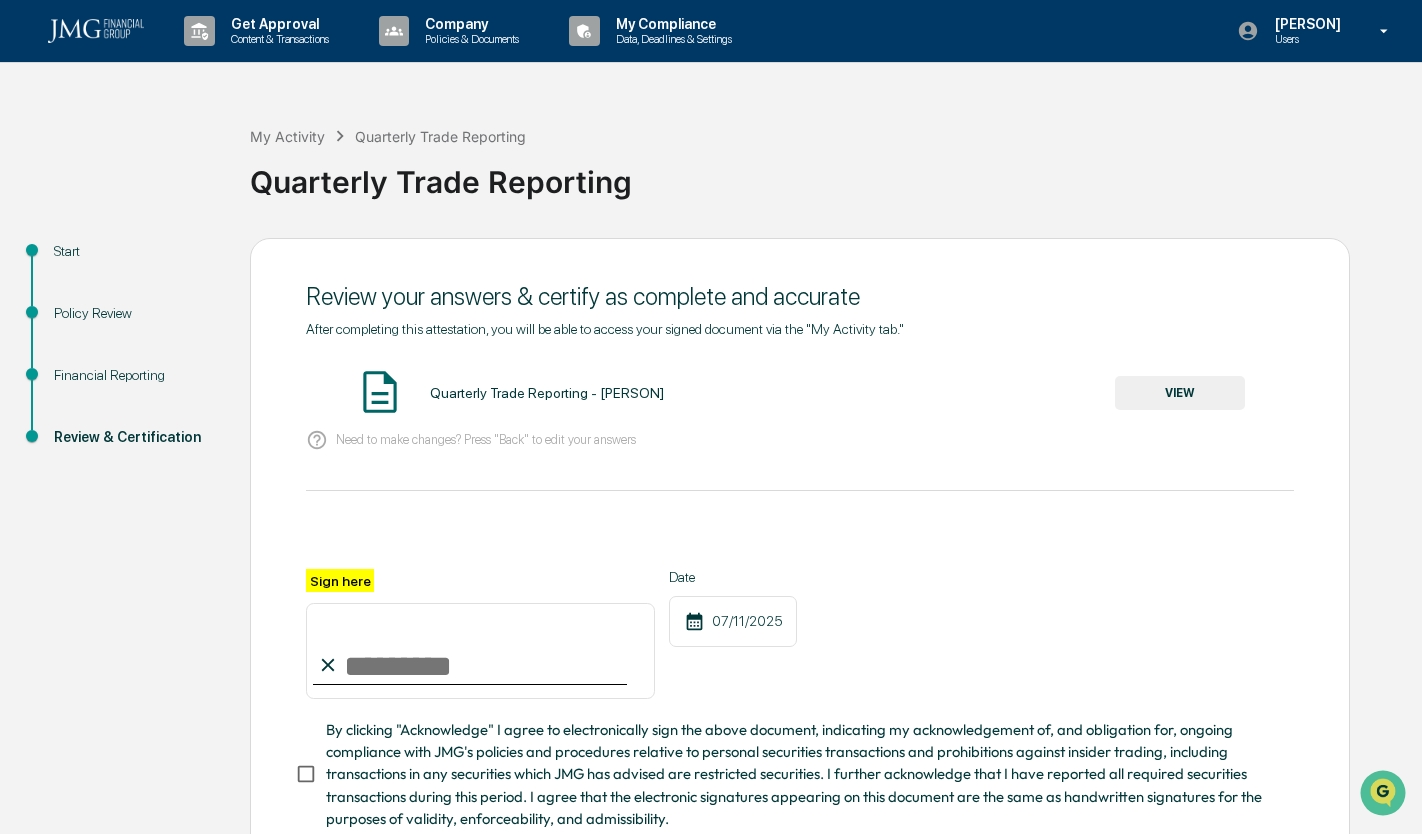 click on "Sign here" at bounding box center (480, 651) 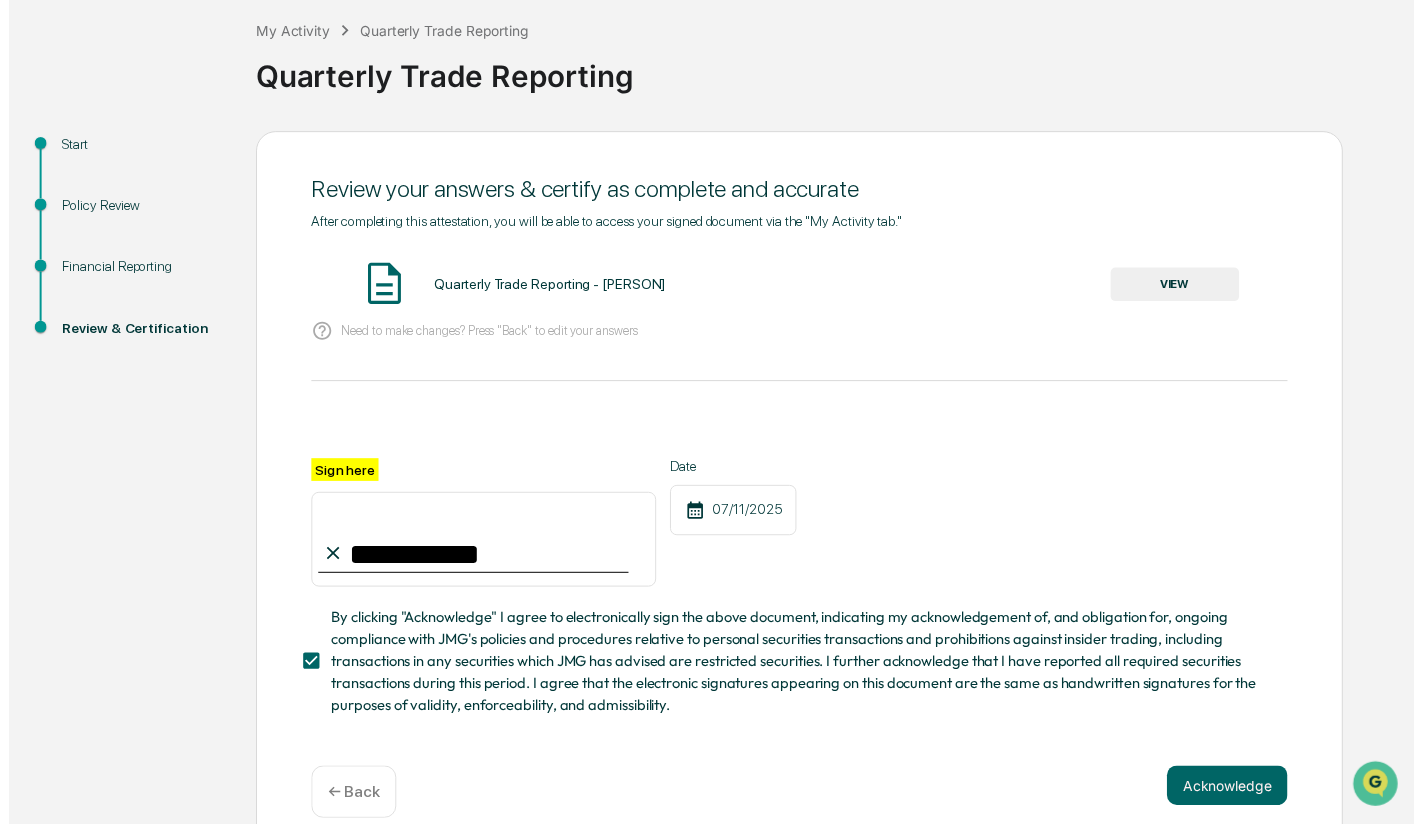 scroll, scrollTop: 142, scrollLeft: 0, axis: vertical 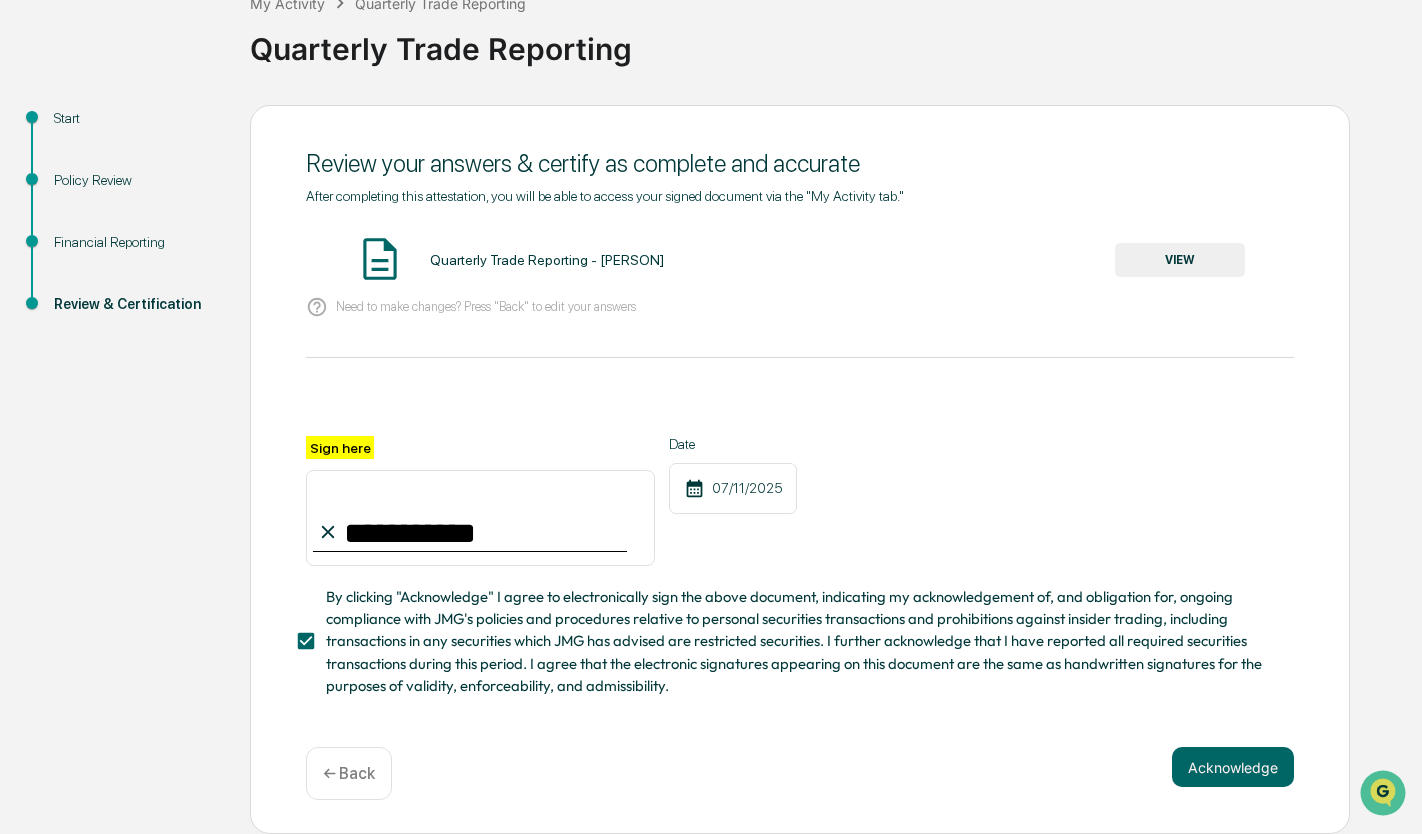 click on "Acknowledge" at bounding box center [1233, 767] 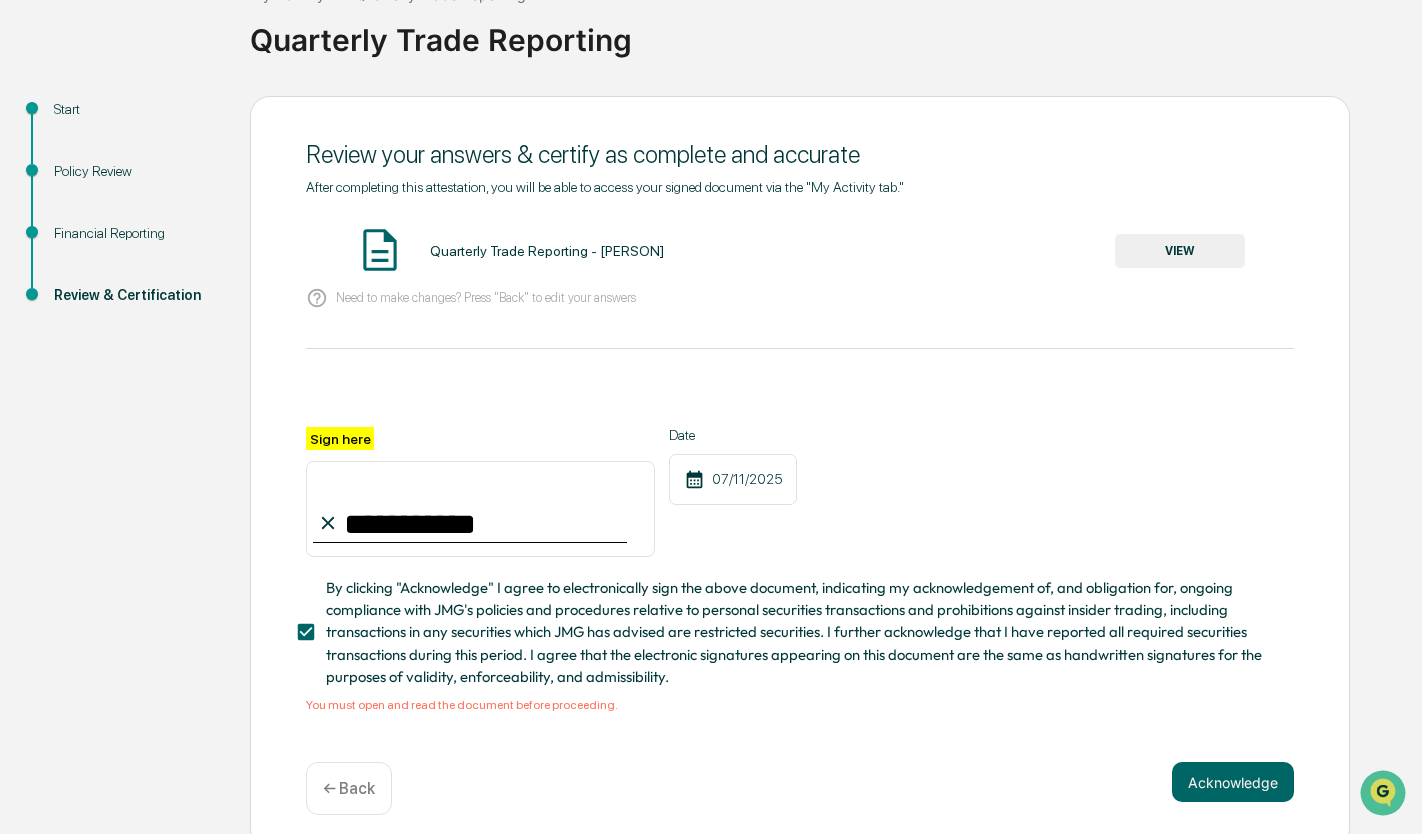 click on "Acknowledge" at bounding box center [1233, 782] 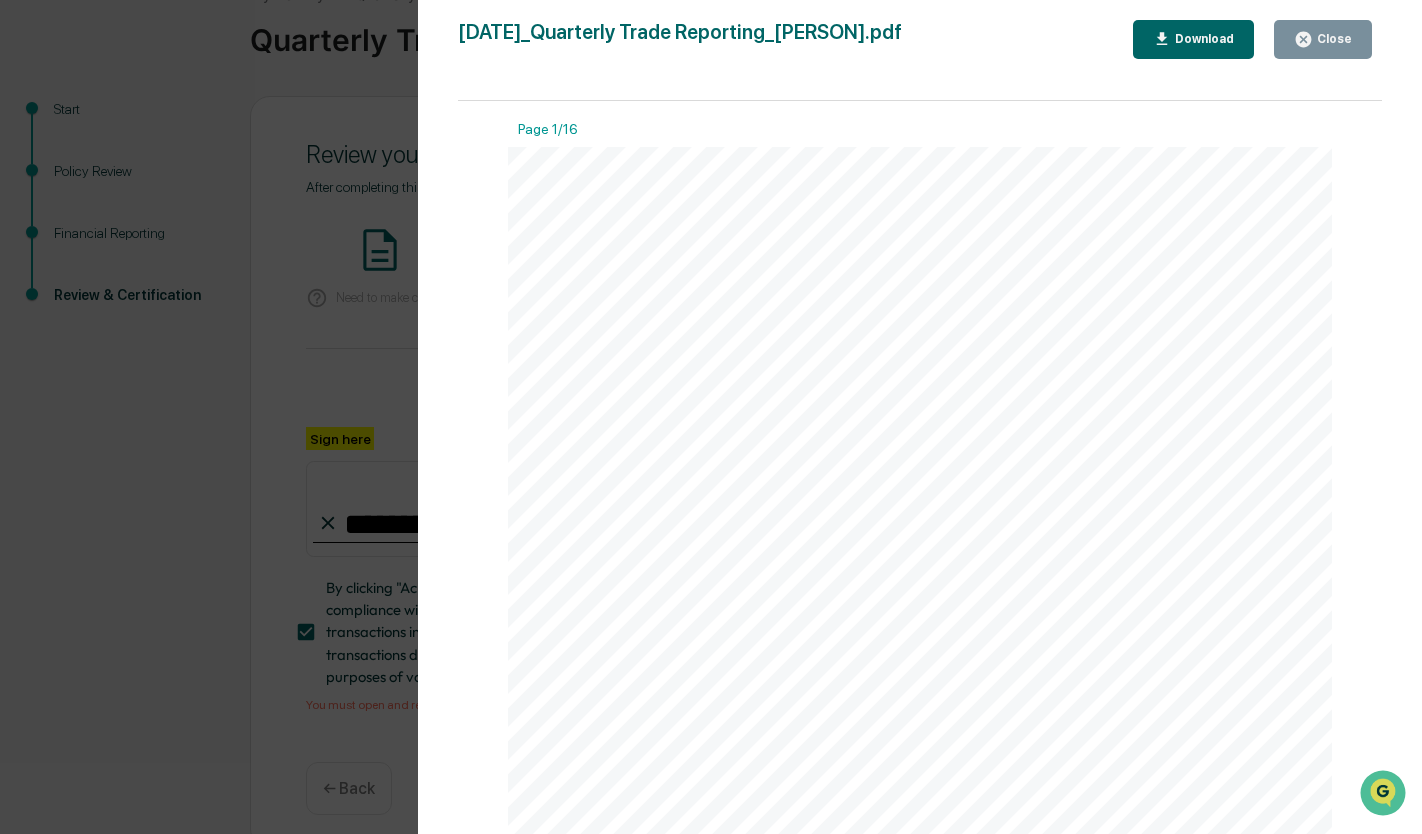 click on "Close" at bounding box center (1332, 39) 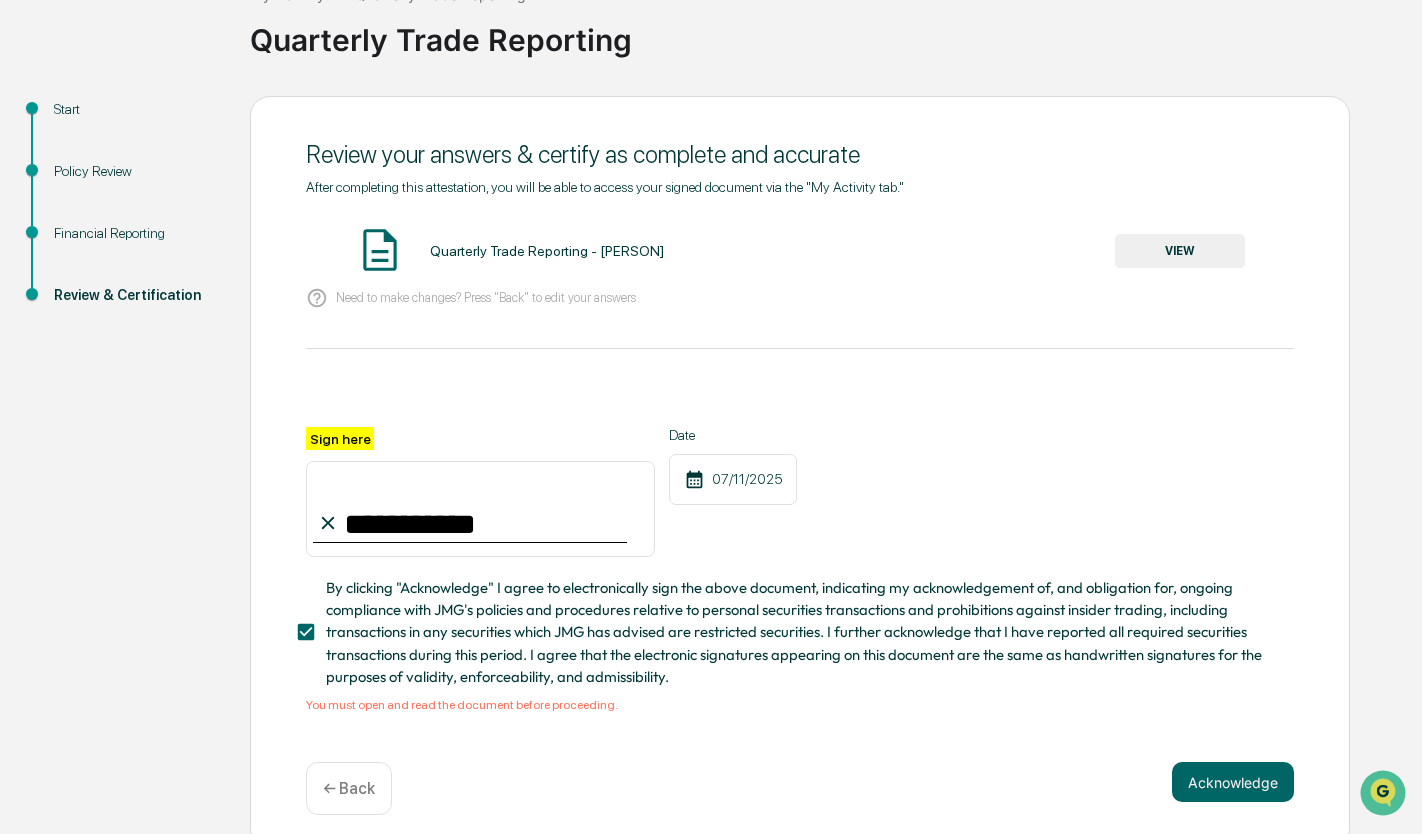 click on "Acknowledge ← Back" at bounding box center (800, 788) 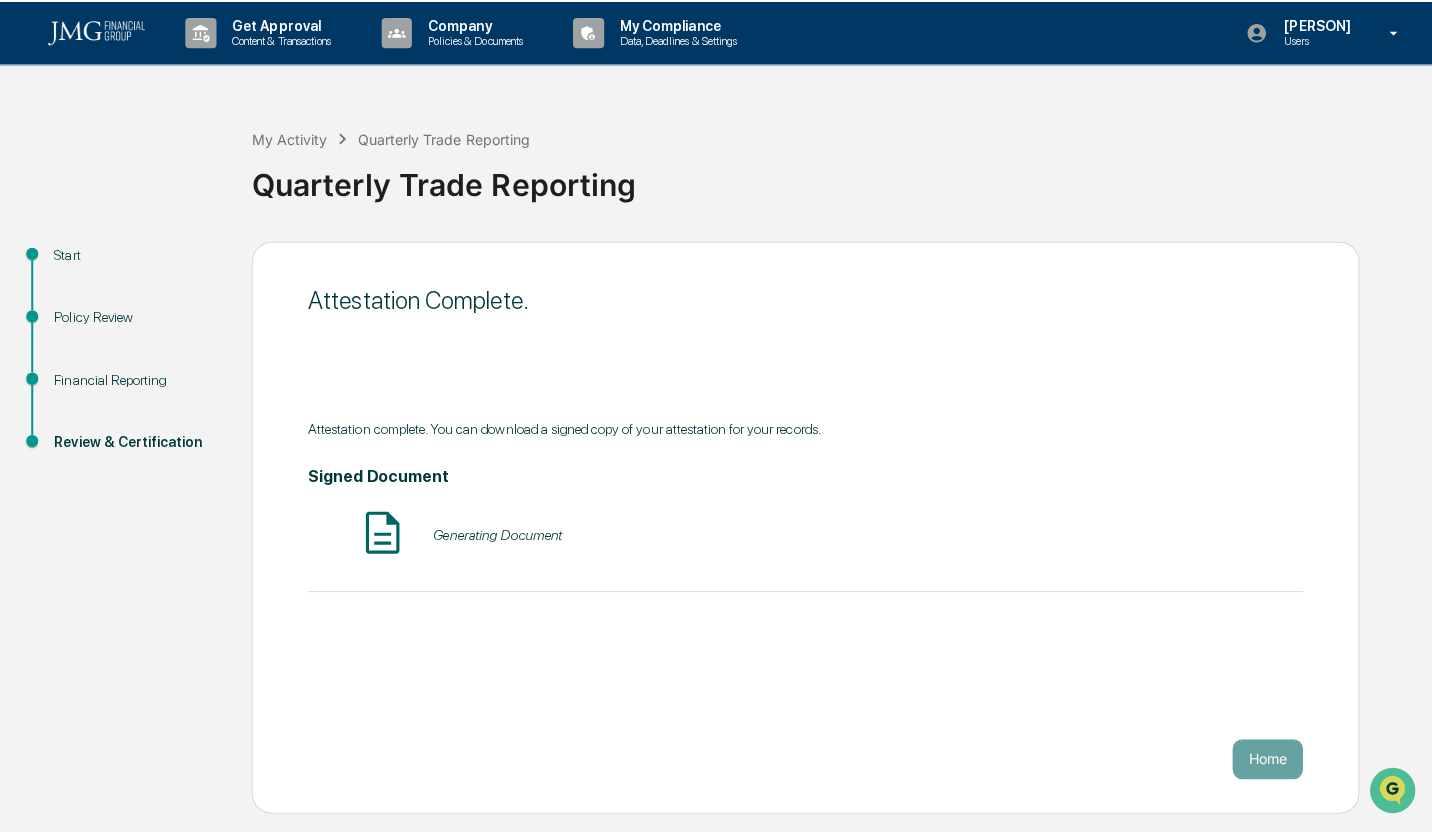 scroll, scrollTop: 0, scrollLeft: 0, axis: both 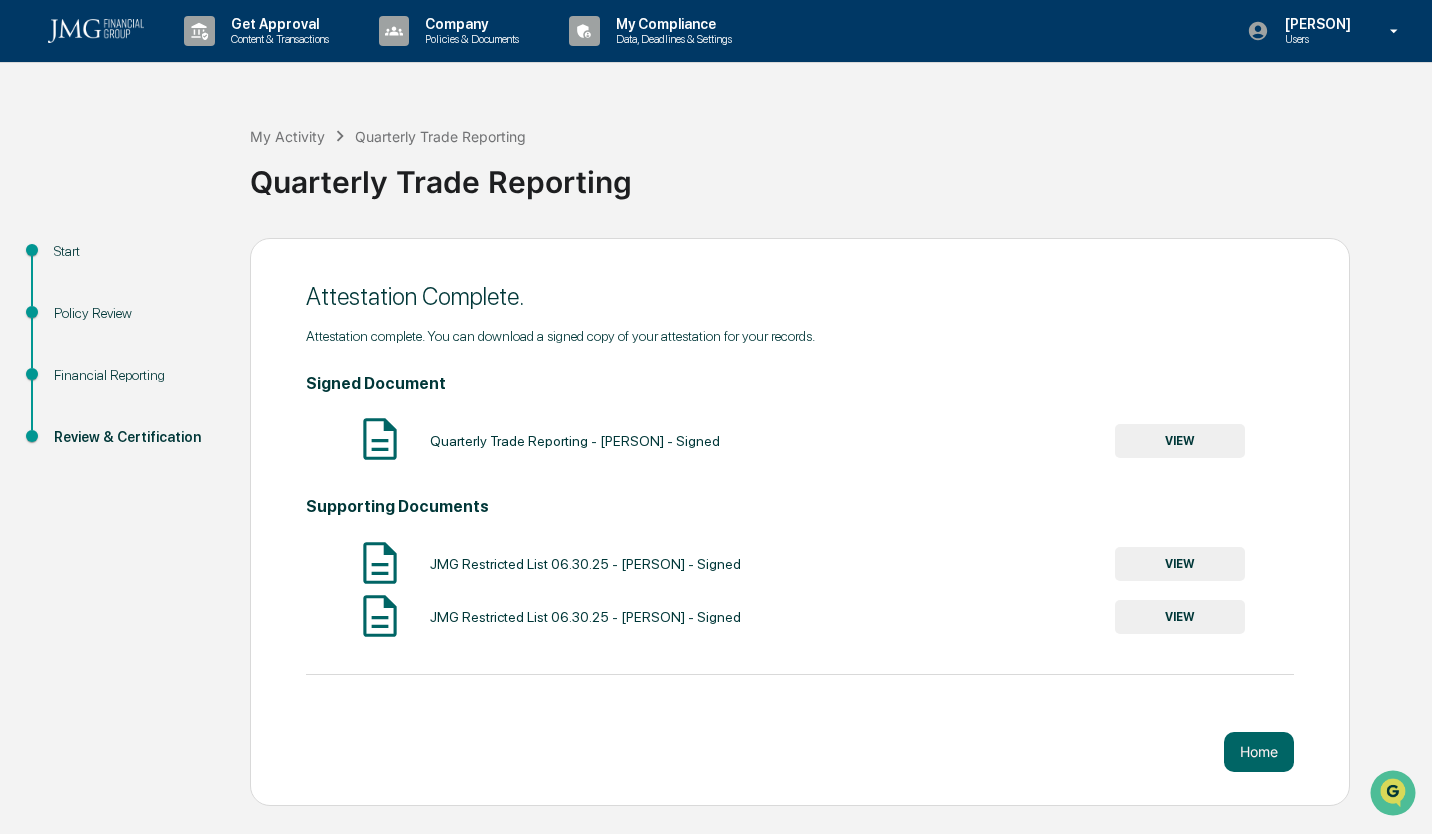 click on "VIEW" at bounding box center [1180, 564] 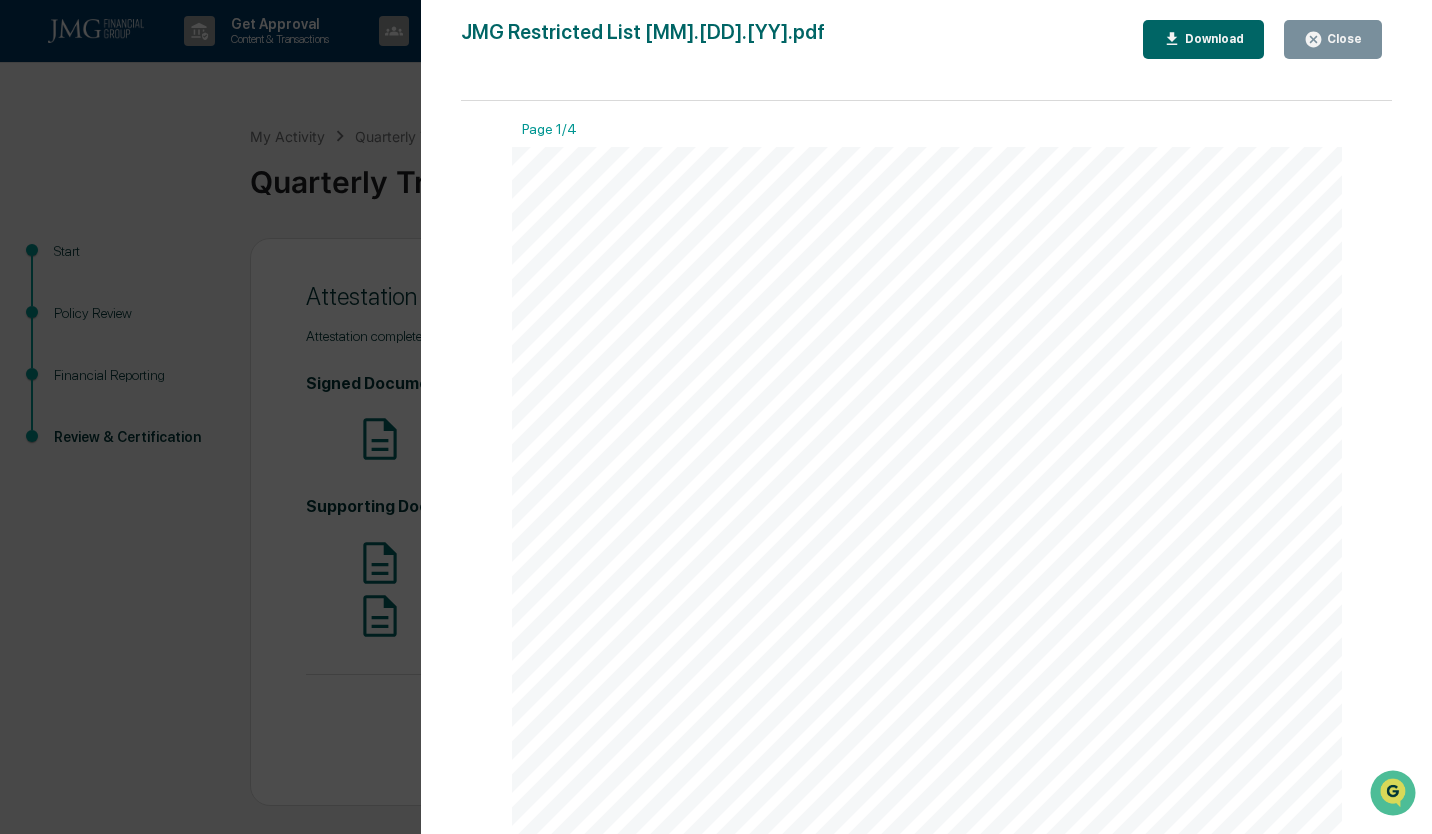 drag, startPoint x: 1381, startPoint y: 141, endPoint x: 1380, endPoint y: 505, distance: 364.00137 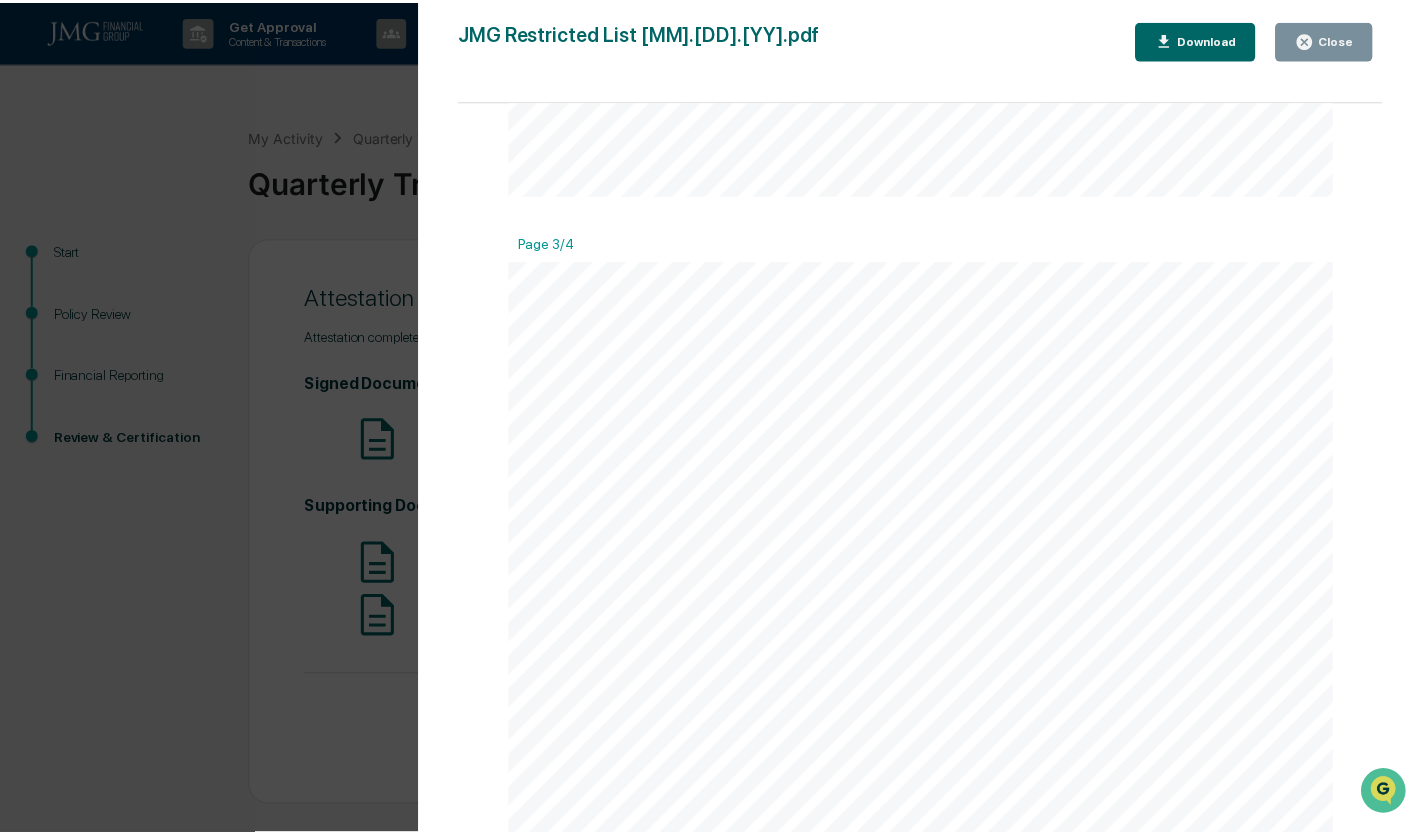 scroll, scrollTop: 0, scrollLeft: 0, axis: both 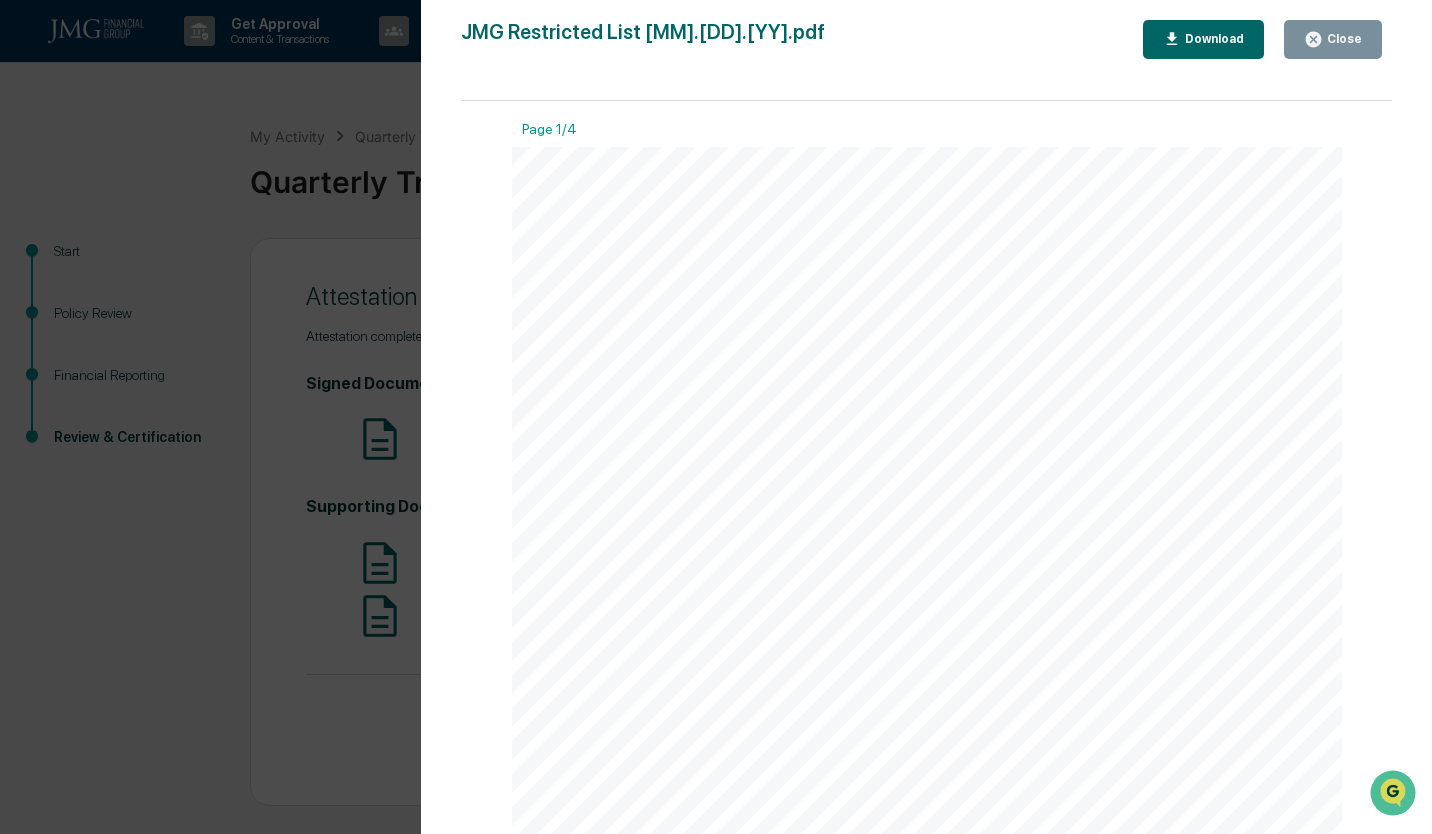 click on "Close" at bounding box center (1342, 39) 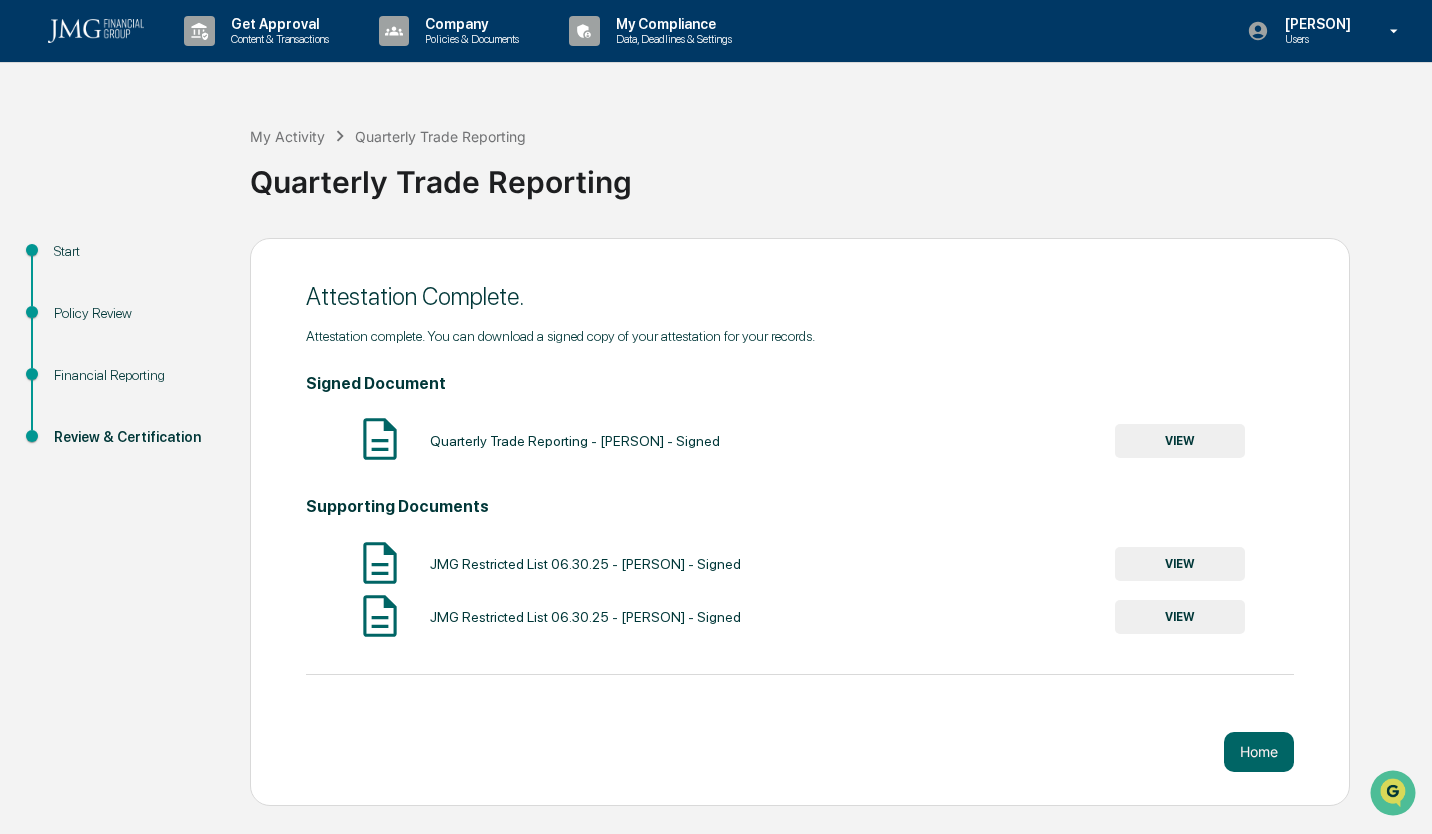 click on "Home" at bounding box center [1259, 752] 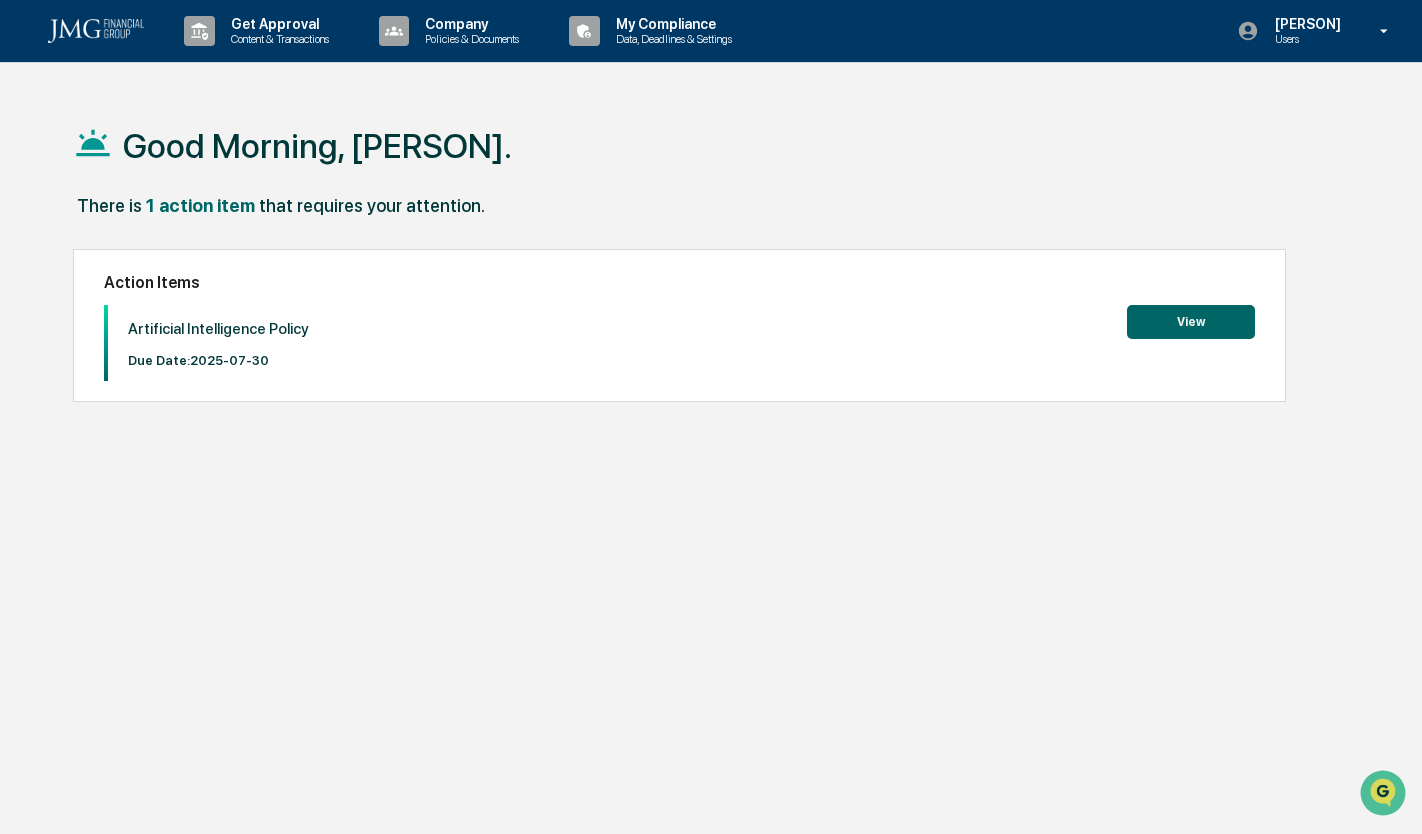 click on "View" at bounding box center (1191, 322) 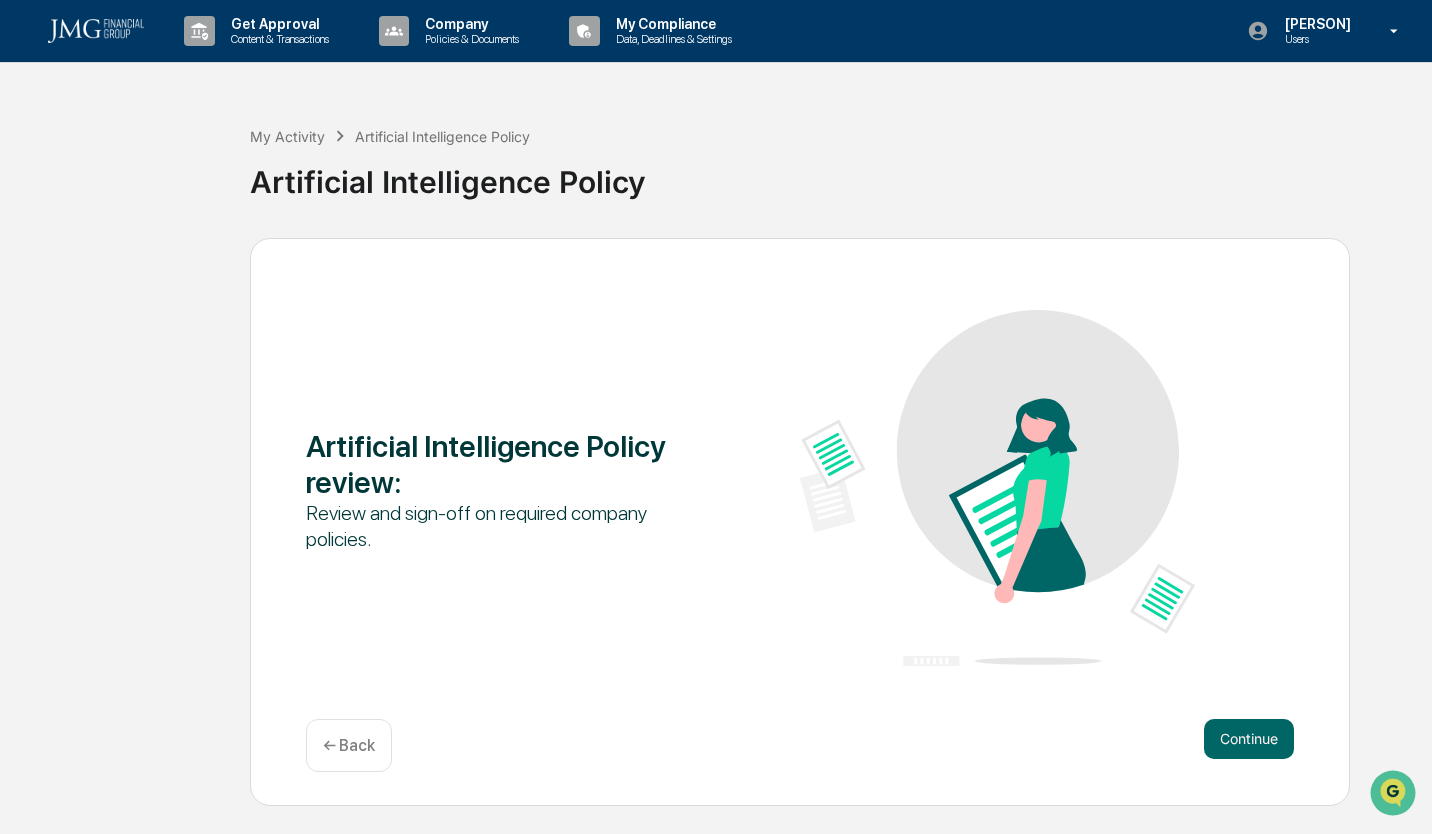 click on "Continue" at bounding box center (1249, 739) 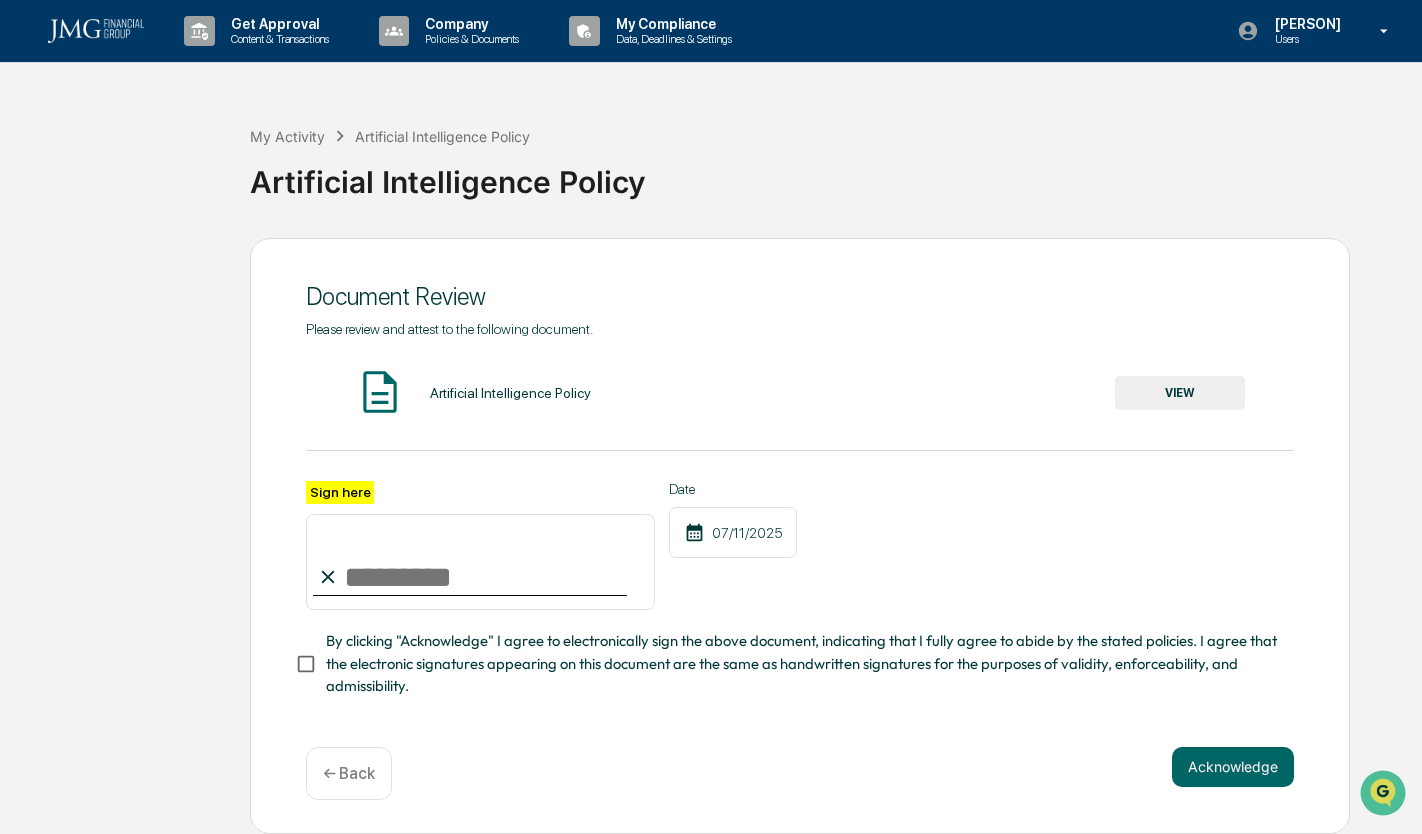 click on "VIEW" at bounding box center (1180, 393) 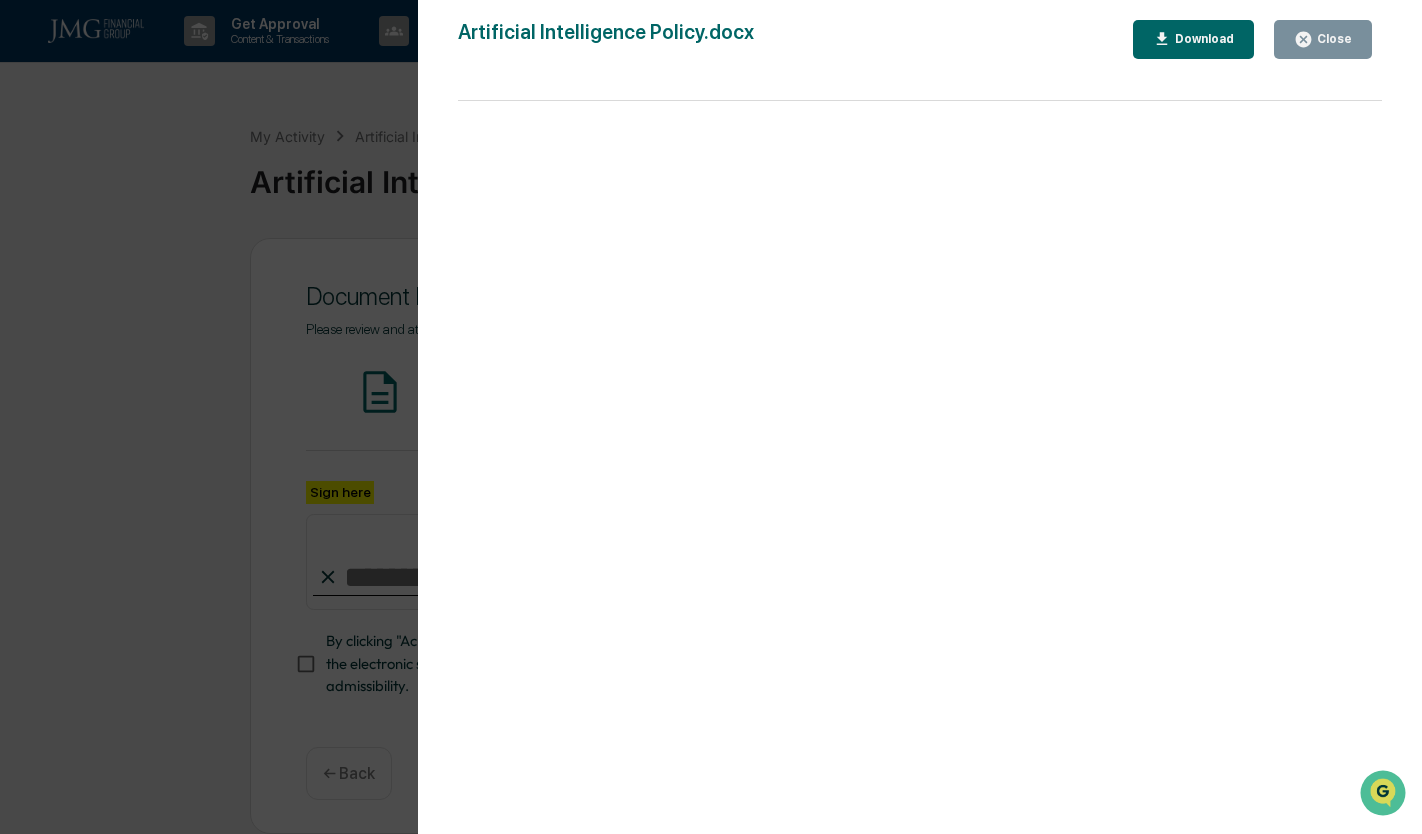 click 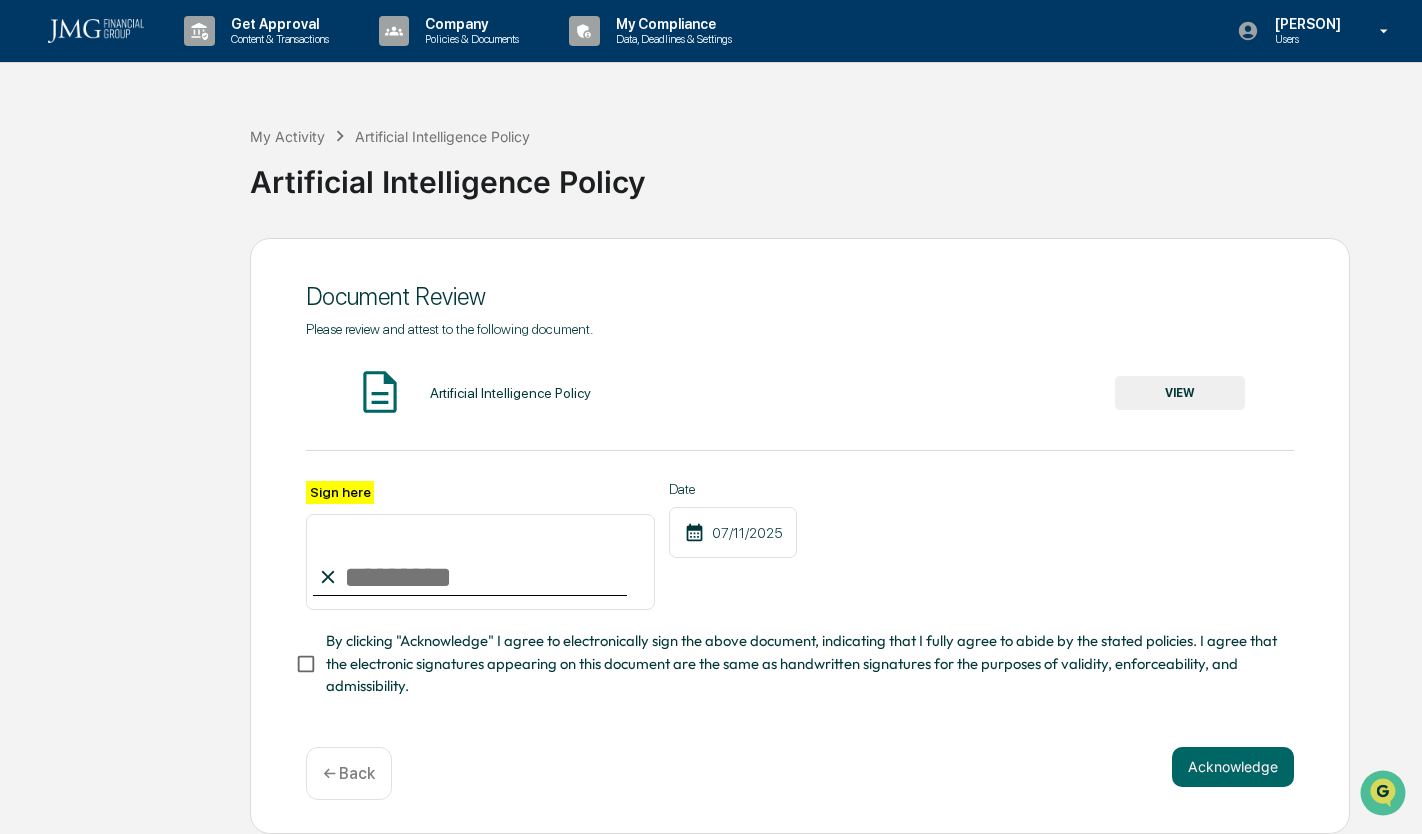 click on "Sign here" at bounding box center (480, 562) 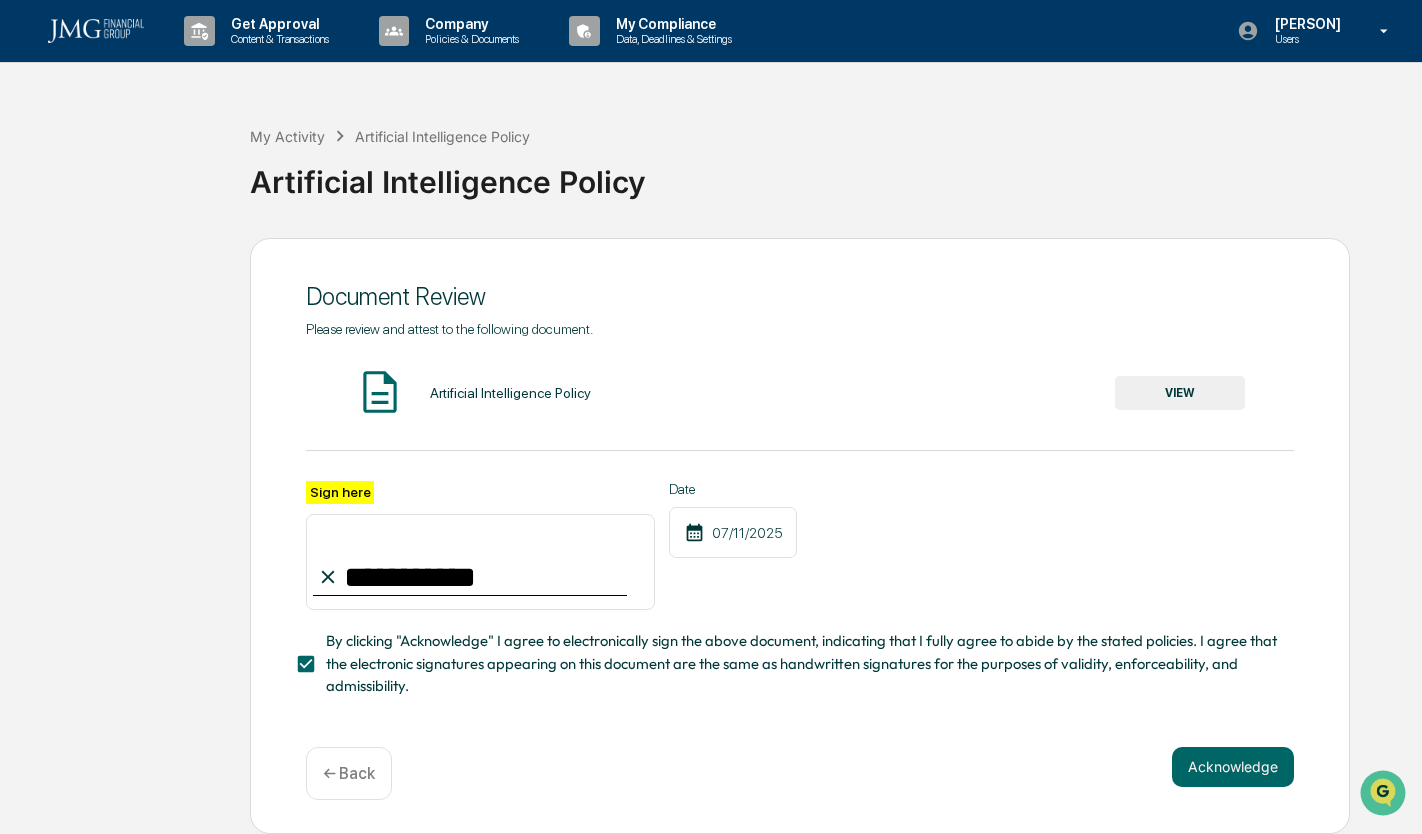 click on "Acknowledge" at bounding box center (1233, 767) 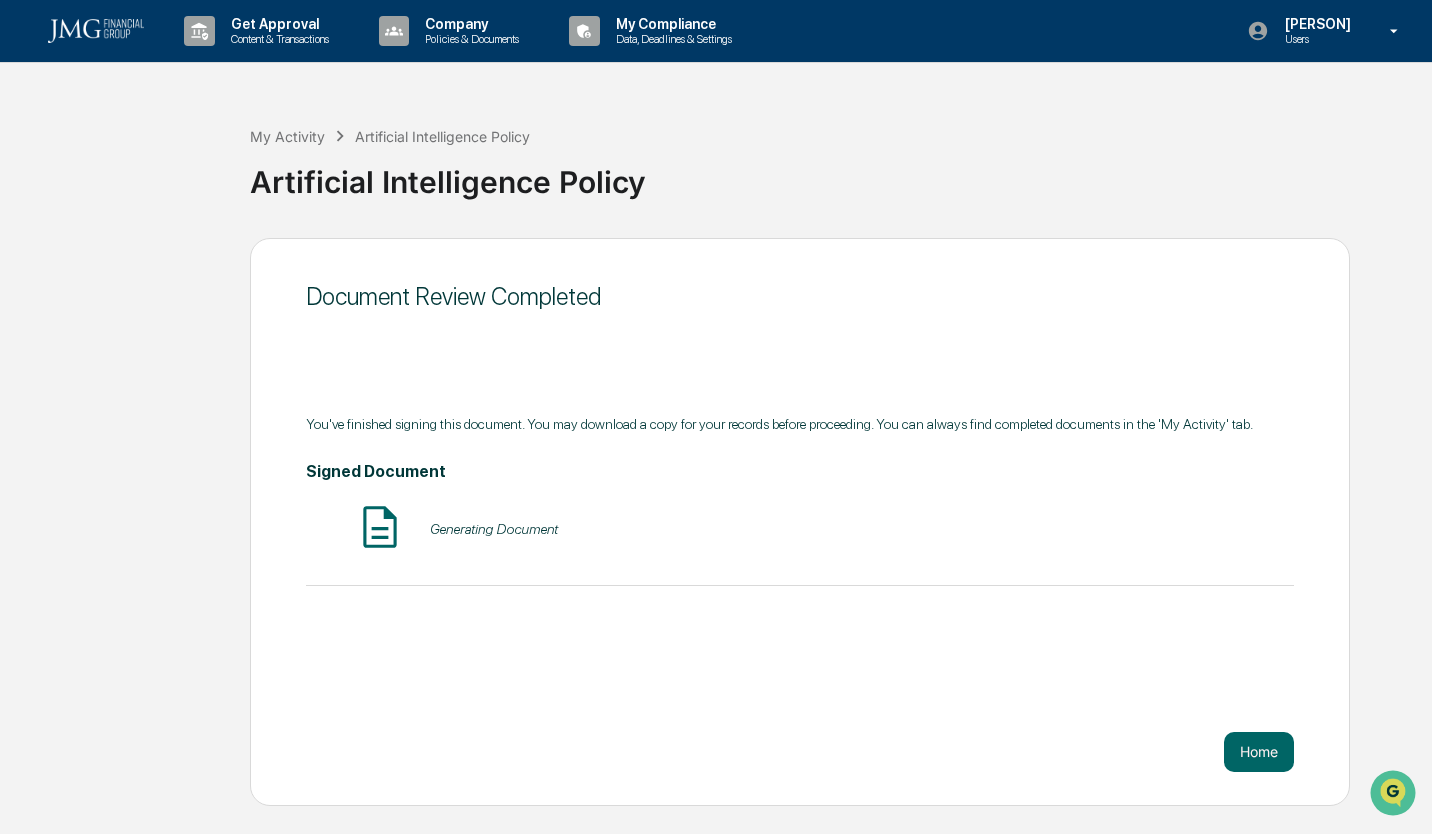 click on "Home" at bounding box center [1259, 752] 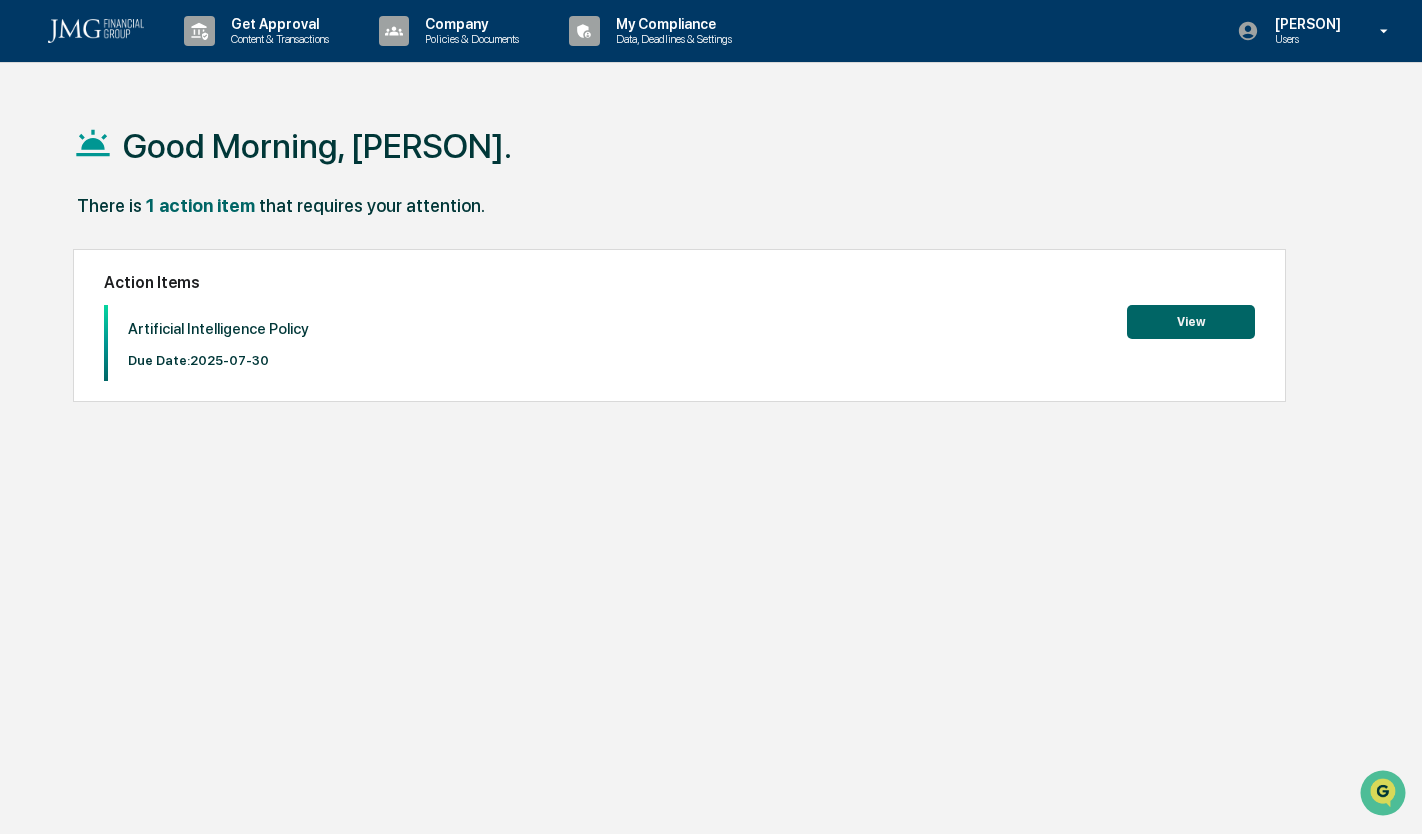 click on "View" at bounding box center (1191, 322) 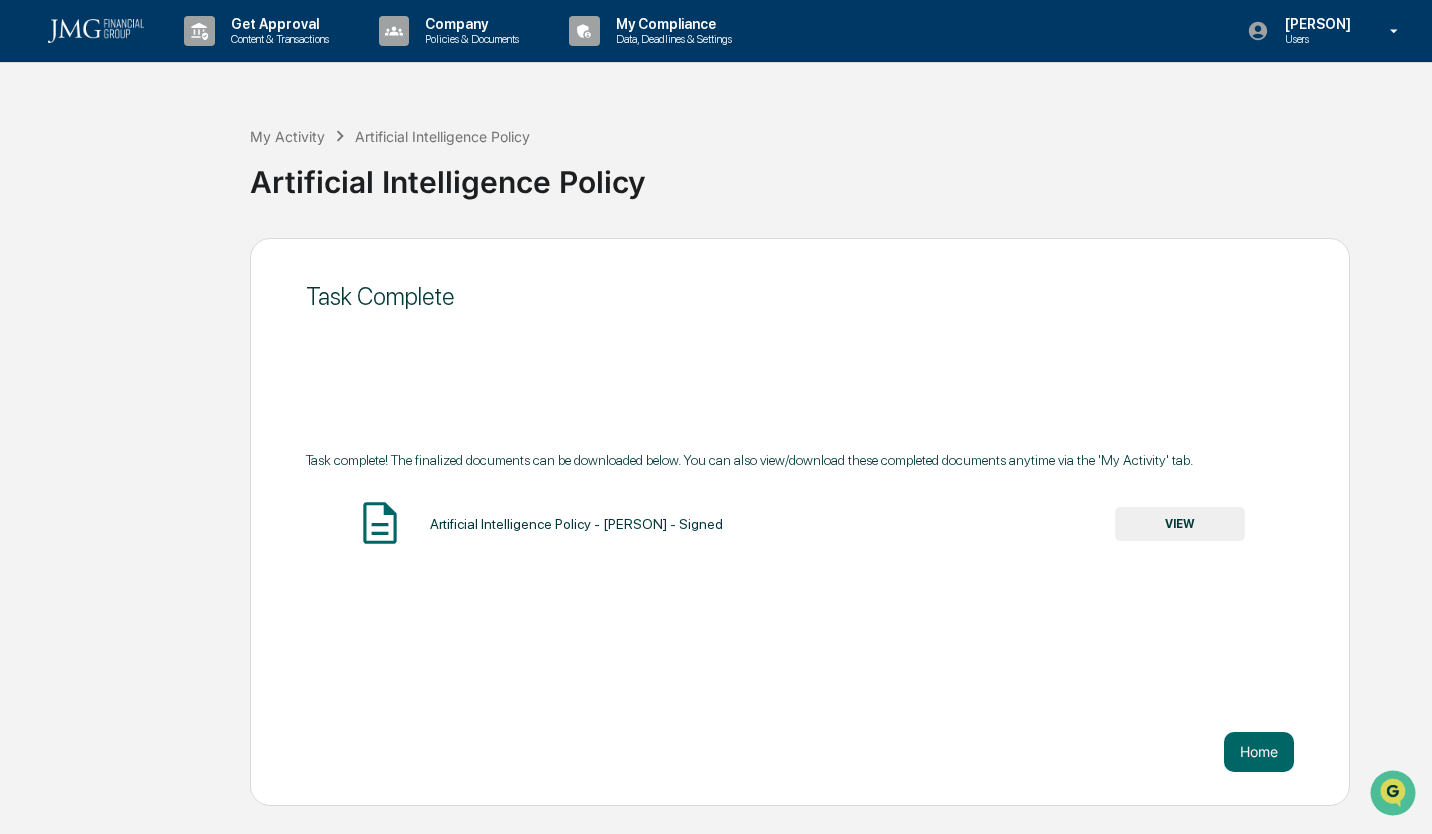 click on "Home" at bounding box center (1259, 752) 